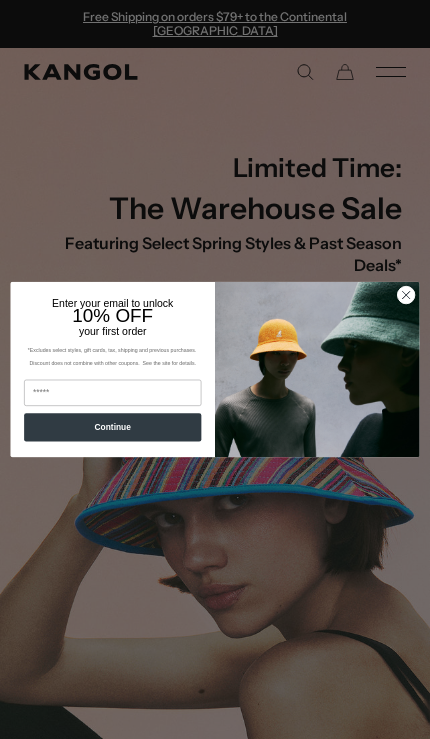 scroll, scrollTop: 0, scrollLeft: 0, axis: both 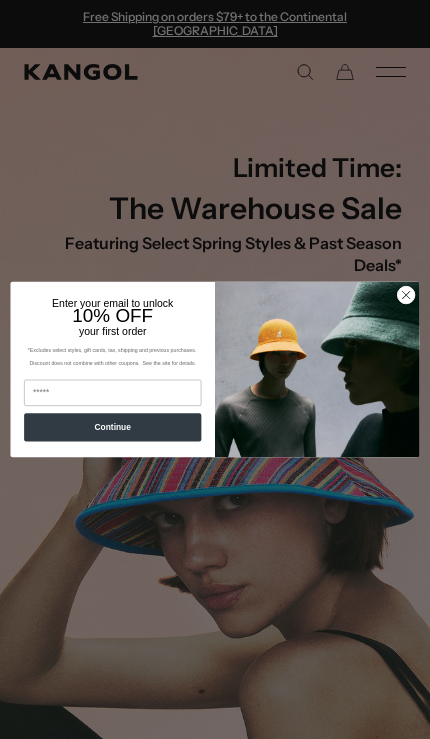 click at bounding box center [317, 370] 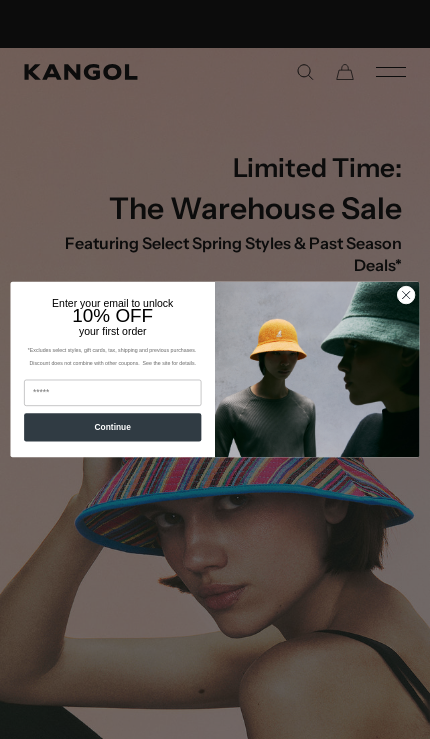 scroll, scrollTop: 0, scrollLeft: 0, axis: both 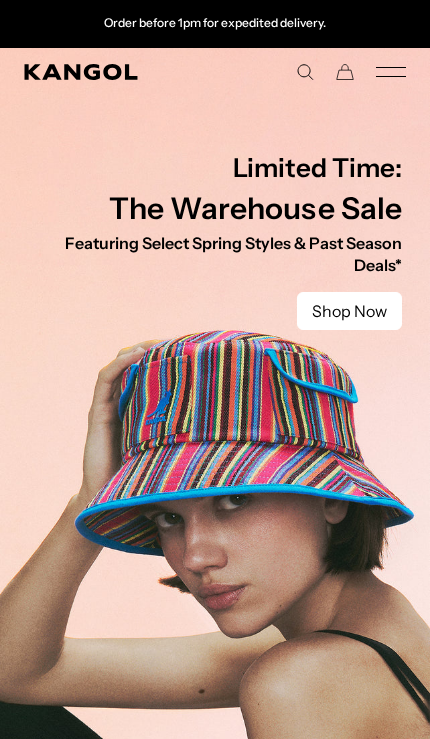 click at bounding box center (215, 417) 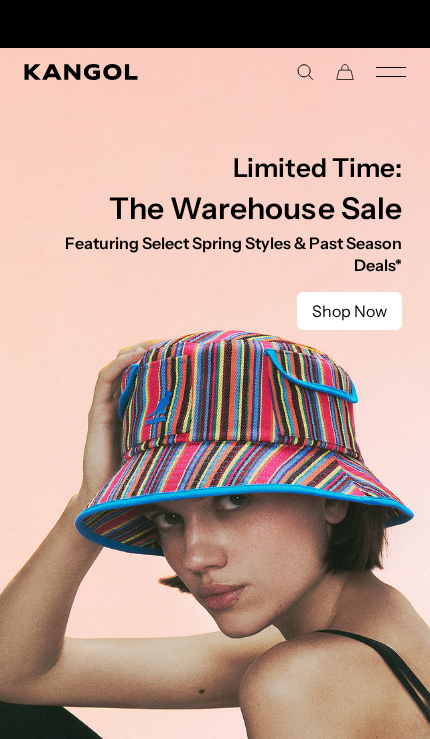 scroll, scrollTop: 0, scrollLeft: 0, axis: both 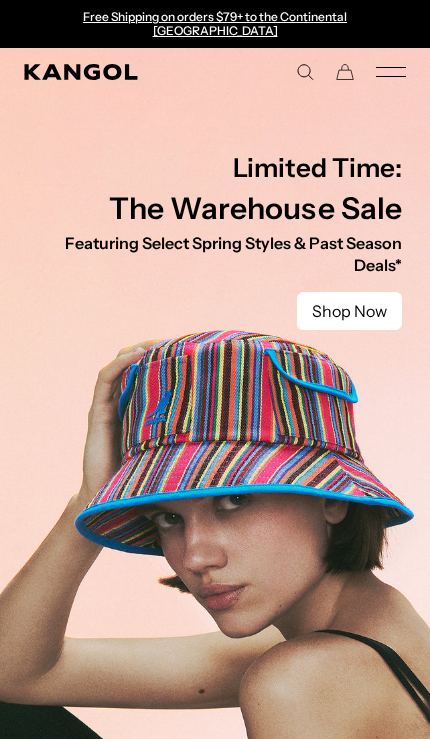 click at bounding box center [215, 417] 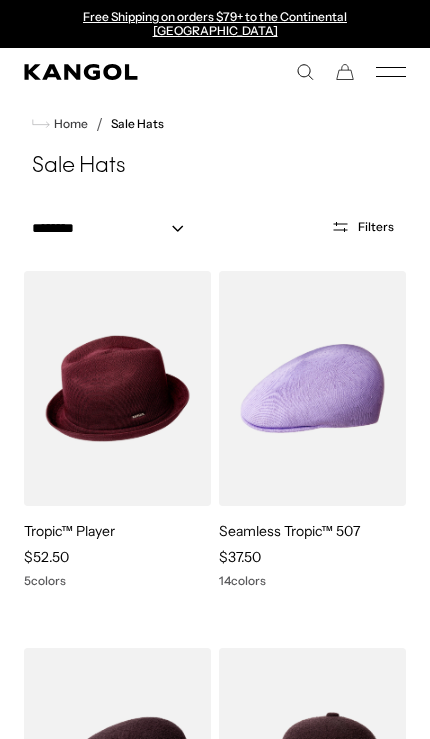 scroll, scrollTop: 0, scrollLeft: 0, axis: both 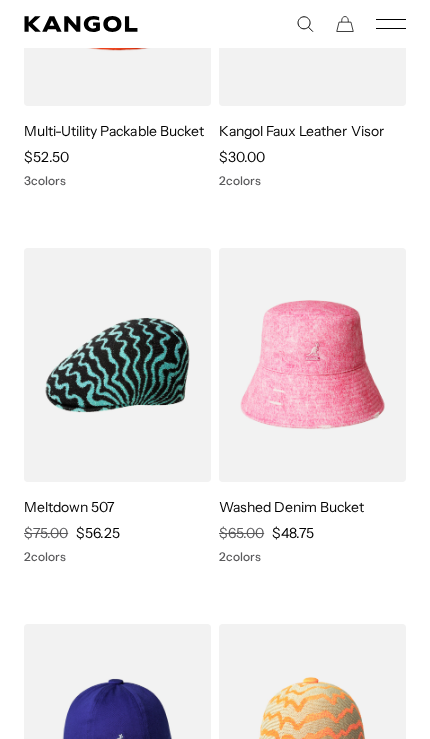 click at bounding box center (0, 0) 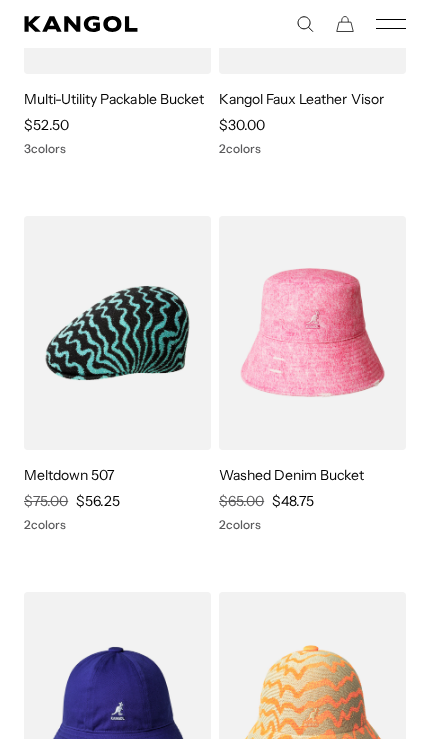 scroll, scrollTop: 7403, scrollLeft: 0, axis: vertical 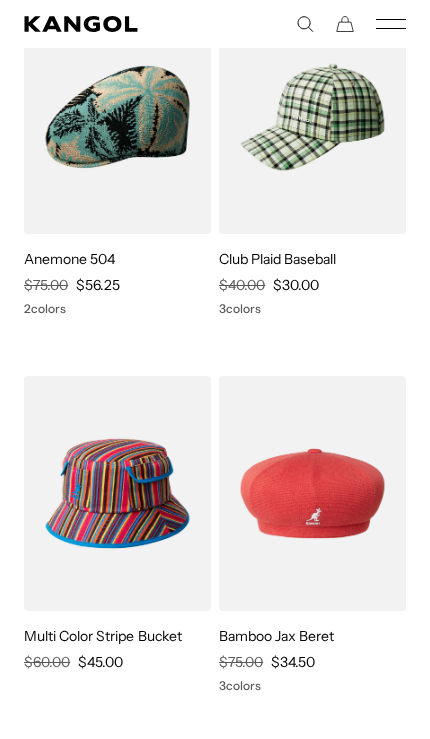 click at bounding box center [0, 0] 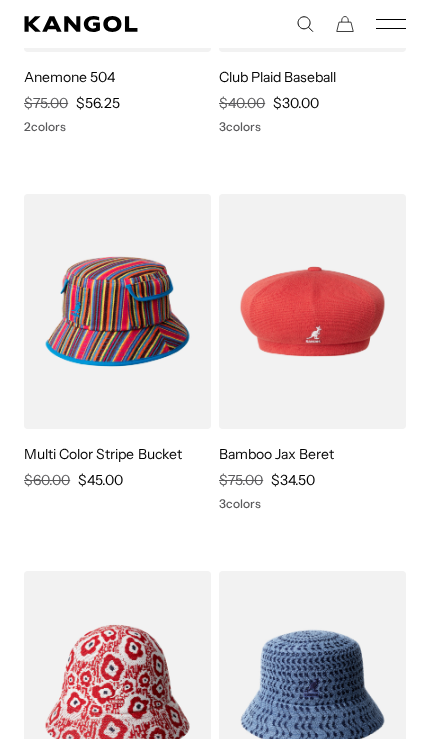 scroll, scrollTop: 9457, scrollLeft: 0, axis: vertical 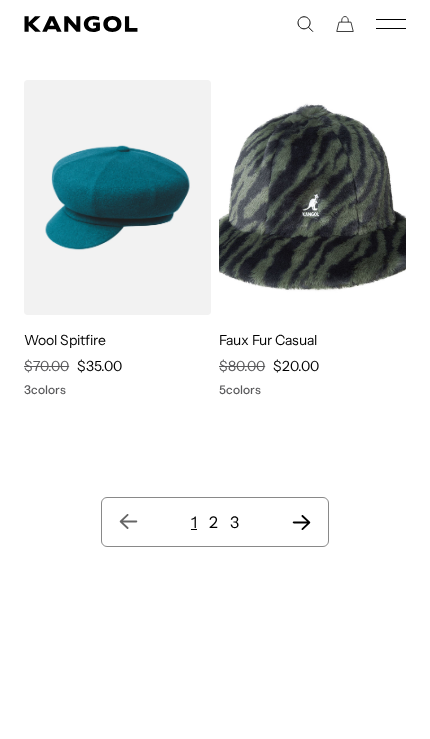 click 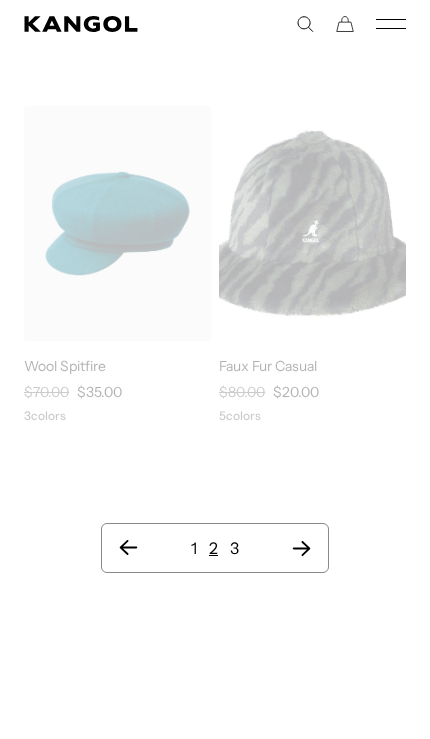scroll, scrollTop: 0, scrollLeft: 0, axis: both 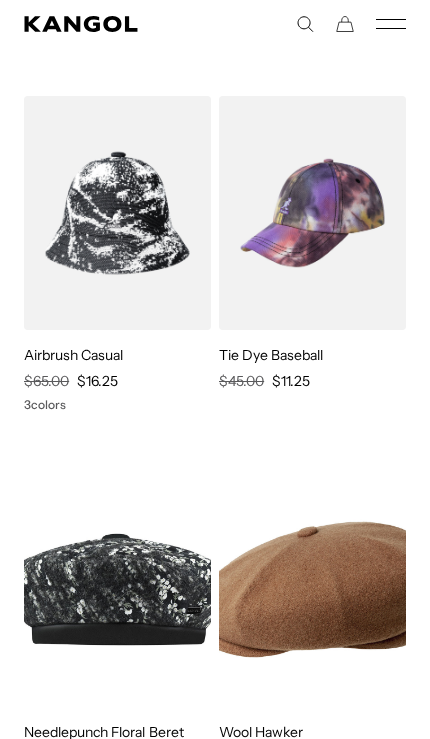click at bounding box center [0, 0] 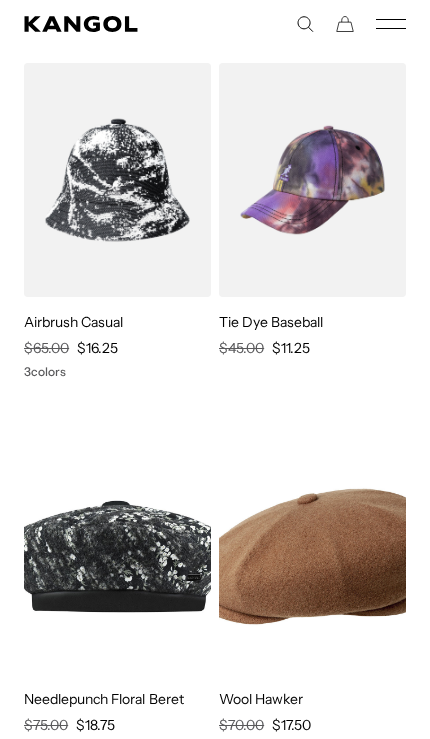 scroll, scrollTop: 84, scrollLeft: 0, axis: vertical 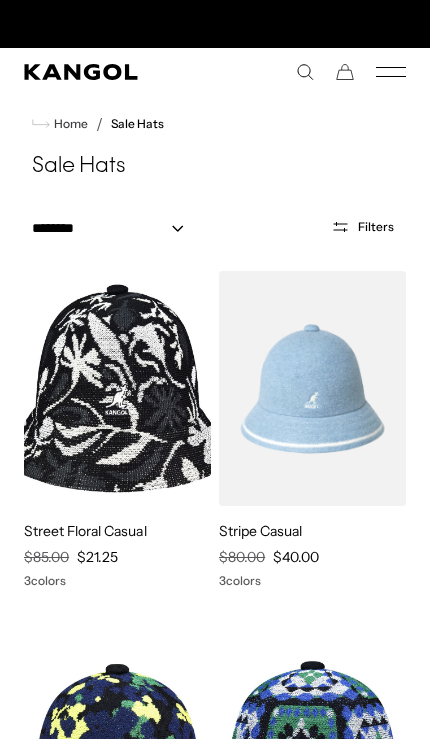 click on "Sale Hats" at bounding box center (137, 124) 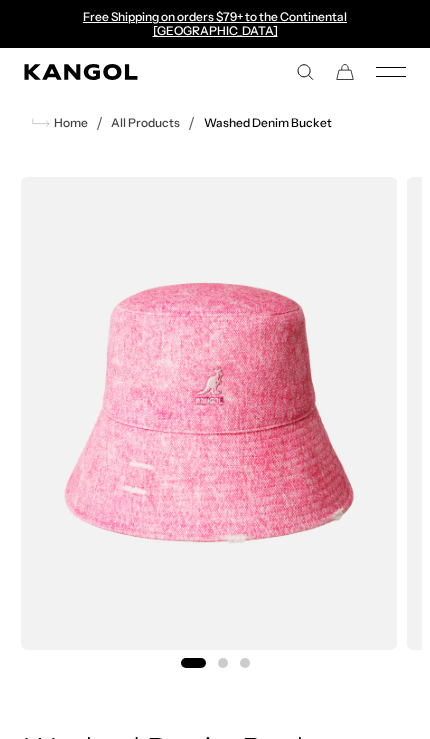 scroll, scrollTop: 0, scrollLeft: 0, axis: both 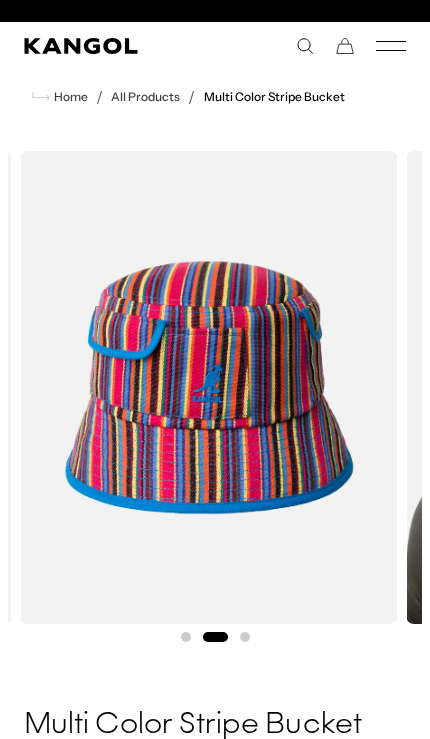 click at bounding box center [209, 387] 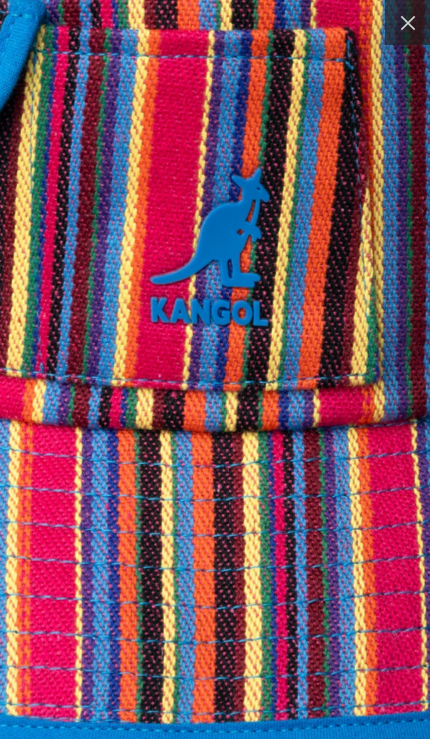 scroll, scrollTop: 0, scrollLeft: 0, axis: both 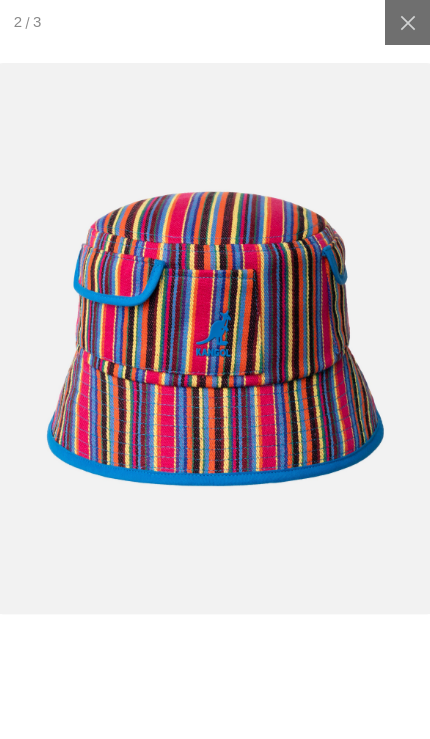 click 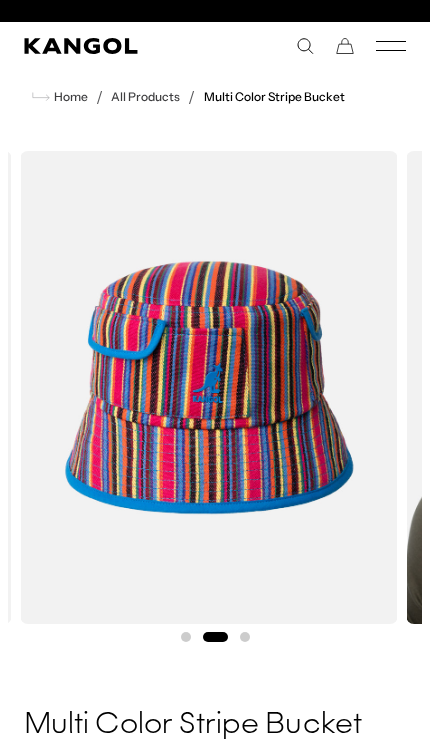 scroll, scrollTop: 0, scrollLeft: 382, axis: horizontal 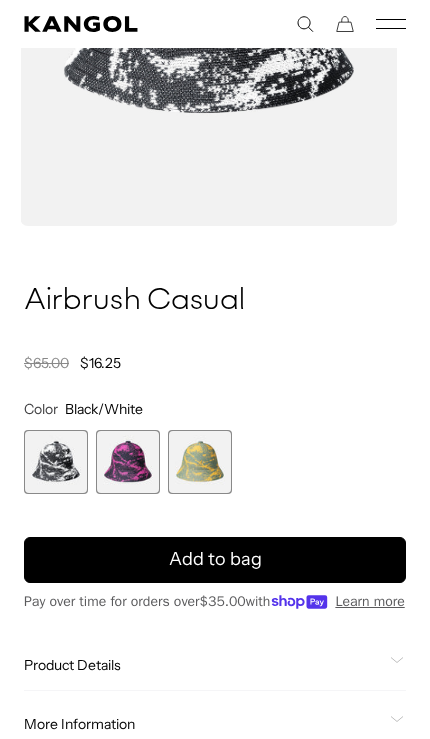 click at bounding box center (128, 462) 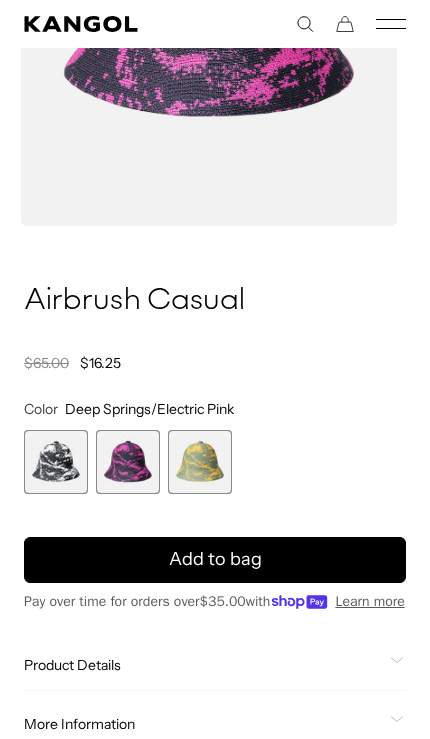 scroll, scrollTop: 0, scrollLeft: 382, axis: horizontal 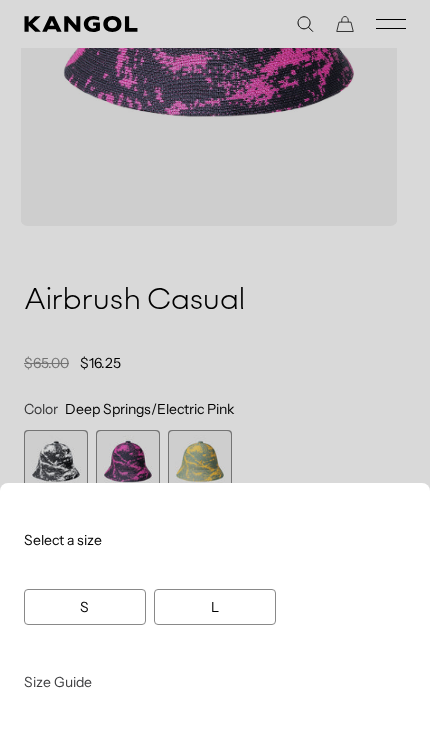 click at bounding box center [215, 369] 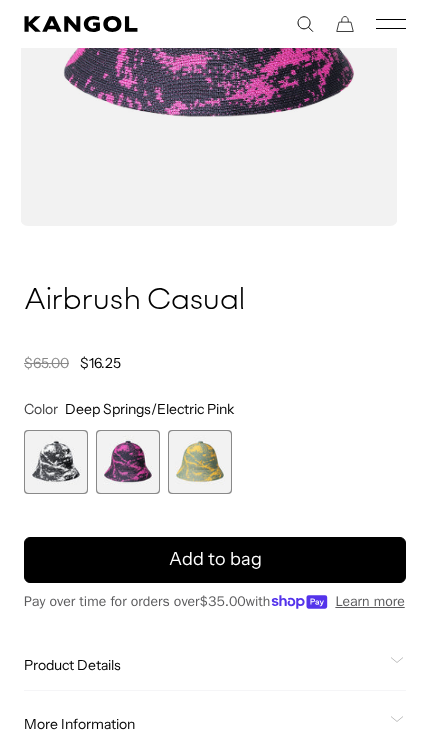 scroll, scrollTop: 0, scrollLeft: 0, axis: both 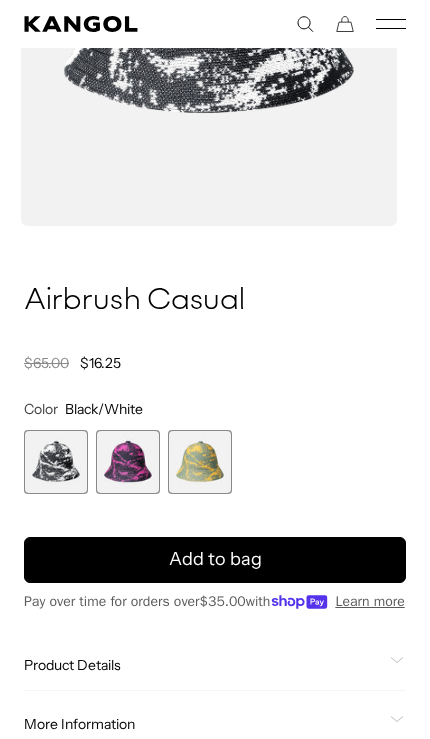 click at bounding box center (56, 462) 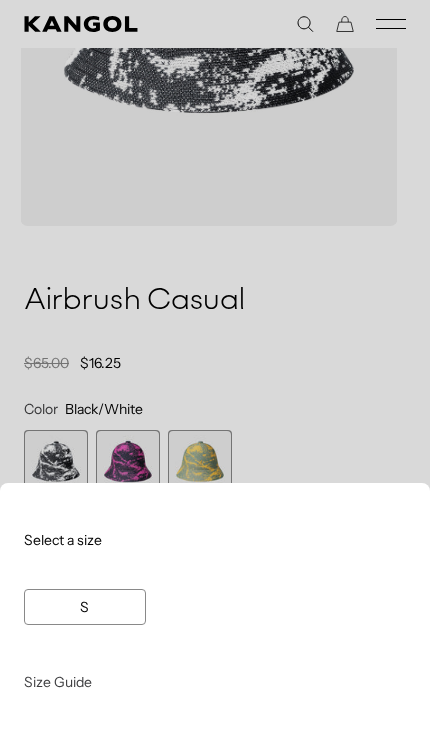 scroll, scrollTop: 0, scrollLeft: 382, axis: horizontal 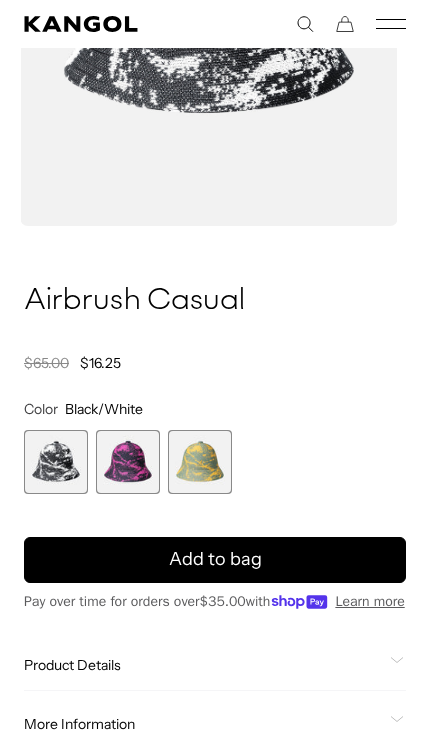 click at bounding box center [200, 462] 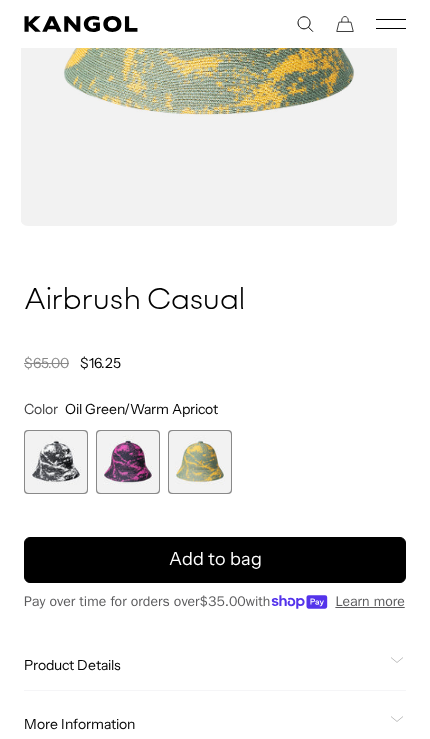 click on "Add to bag" at bounding box center [215, 560] 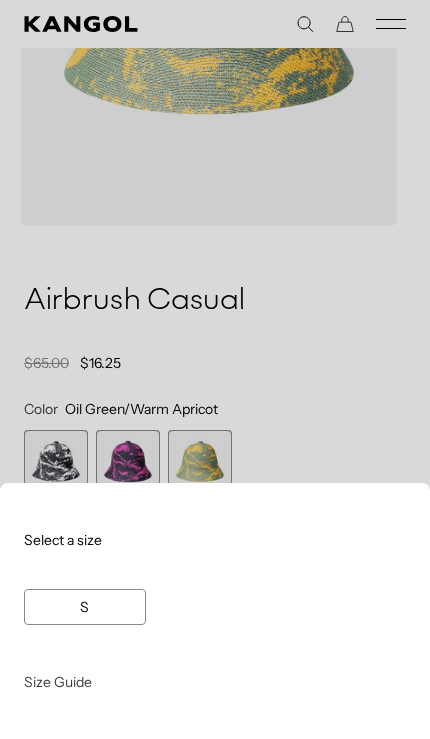 click at bounding box center (215, 369) 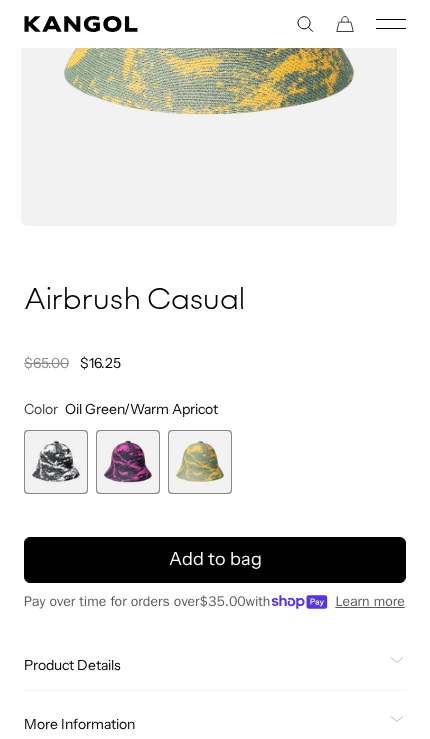 scroll, scrollTop: 0, scrollLeft: 0, axis: both 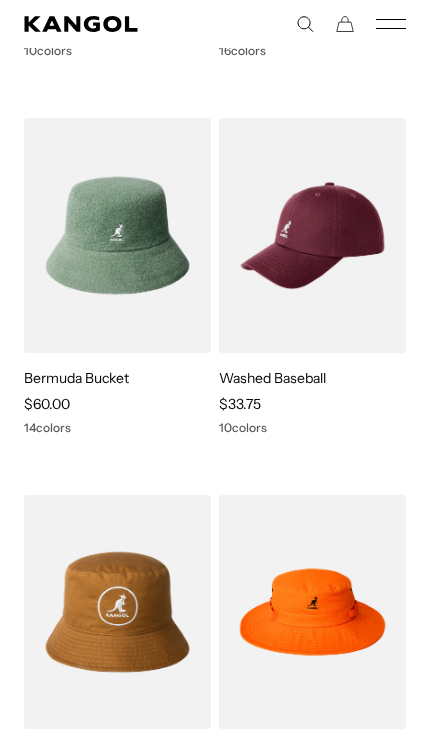 click at bounding box center (0, 0) 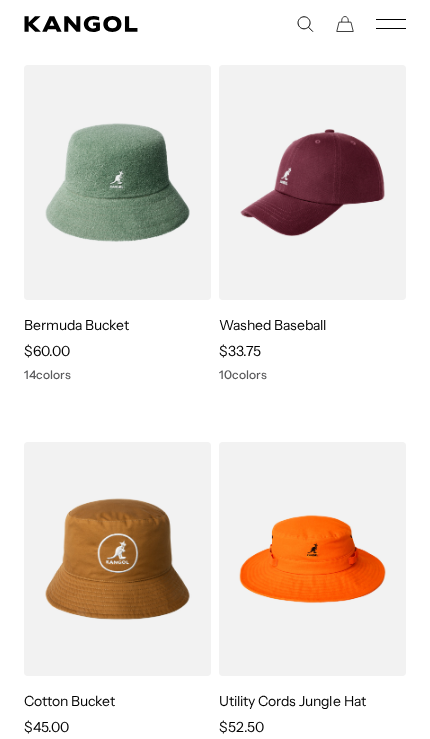 scroll, scrollTop: 2092, scrollLeft: 0, axis: vertical 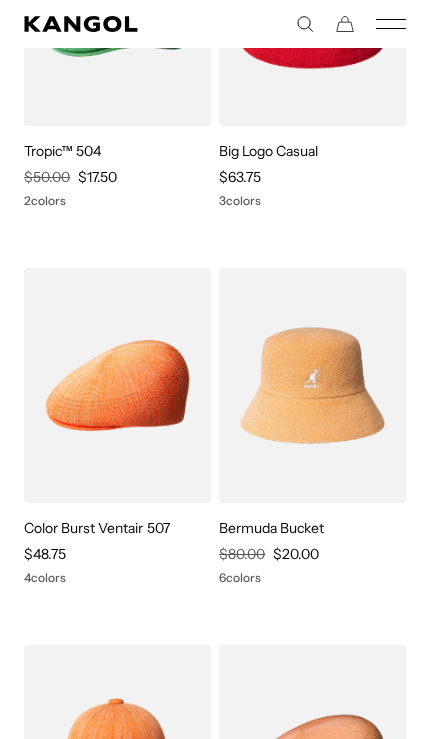 click on "Bermuda Bucket" at bounding box center [271, 528] 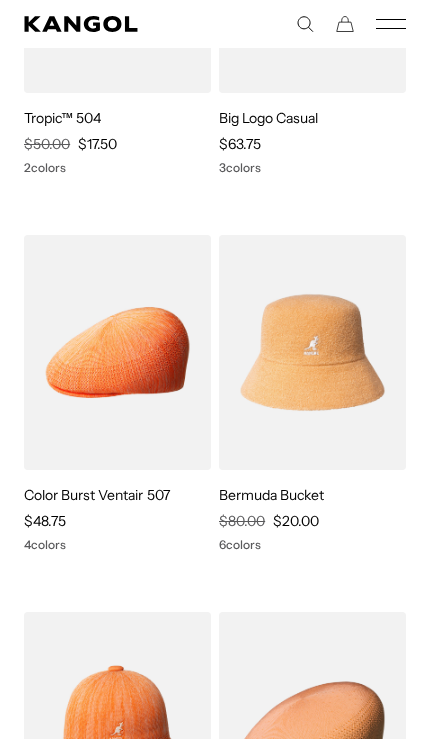 scroll, scrollTop: 0, scrollLeft: 0, axis: both 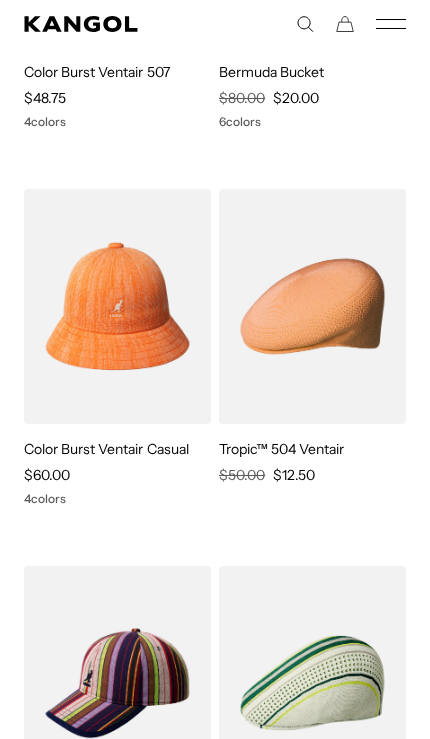 click on "Color Burst Ventair Casual" at bounding box center (106, 449) 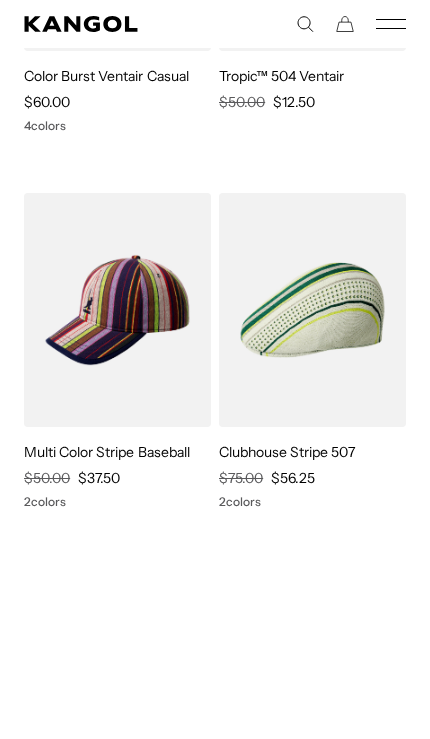 scroll, scrollTop: 3992, scrollLeft: 0, axis: vertical 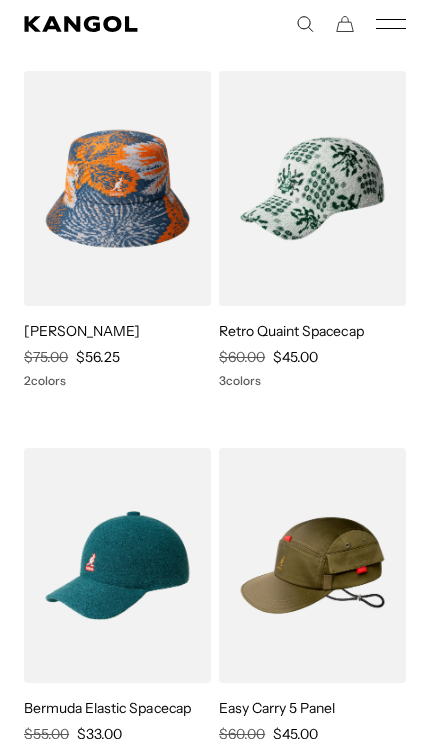 click at bounding box center [0, 0] 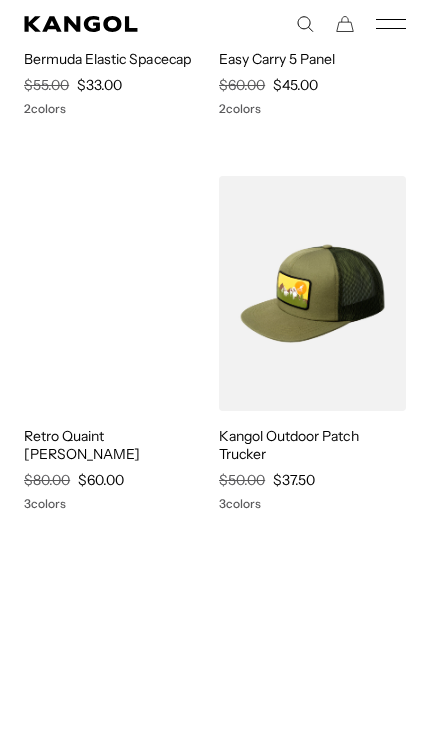 scroll, scrollTop: 5000, scrollLeft: 0, axis: vertical 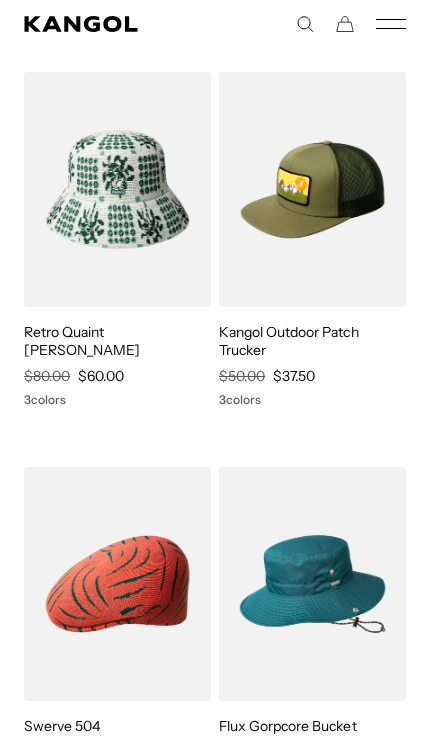 click at bounding box center [0, 0] 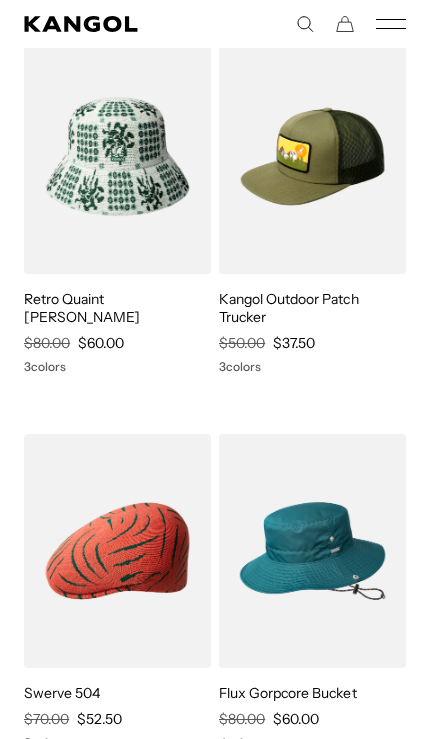 scroll, scrollTop: 5130, scrollLeft: 0, axis: vertical 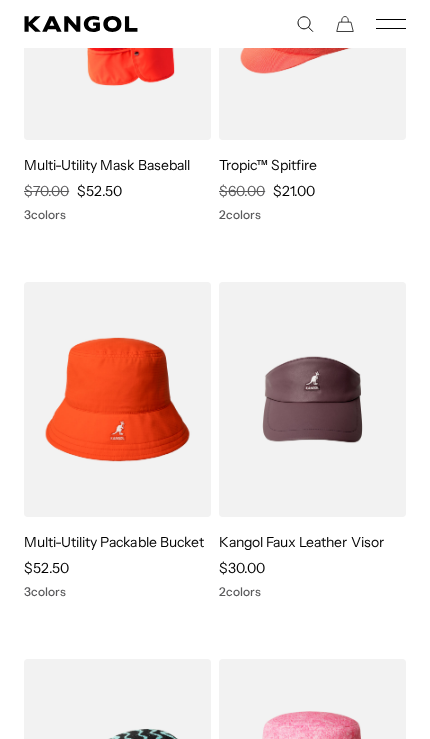 click on "Multi-Utility Packable Bucket" at bounding box center [114, 542] 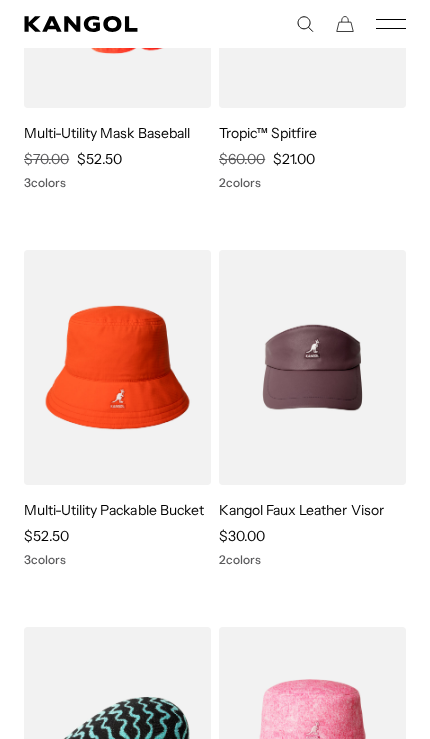 scroll, scrollTop: 0, scrollLeft: 382, axis: horizontal 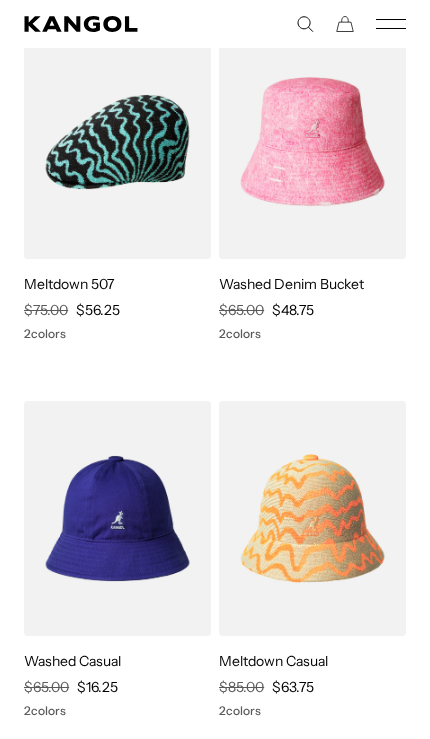 click at bounding box center [0, 0] 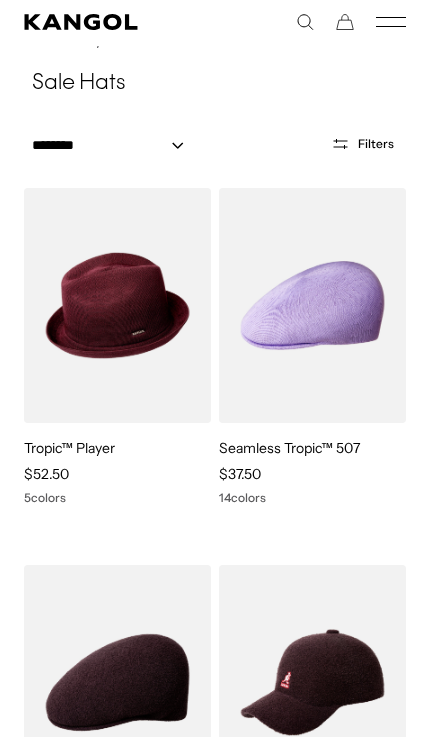 scroll, scrollTop: 7455, scrollLeft: 0, axis: vertical 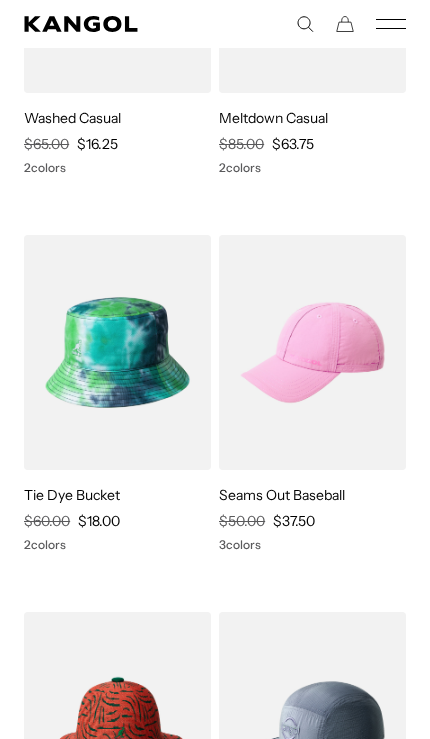 click at bounding box center [0, 0] 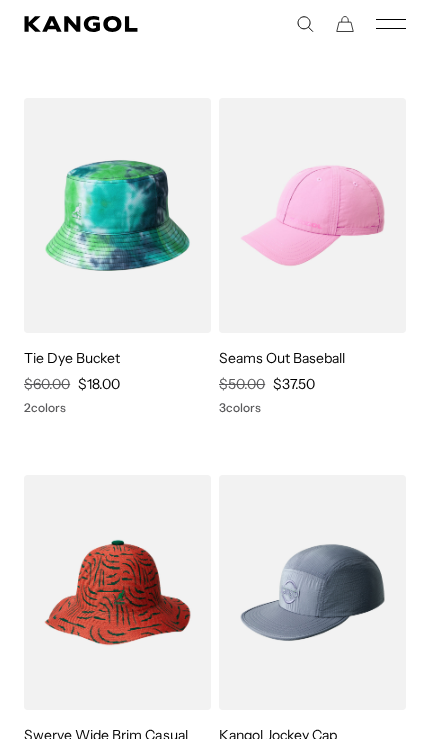 scroll, scrollTop: 8106, scrollLeft: 0, axis: vertical 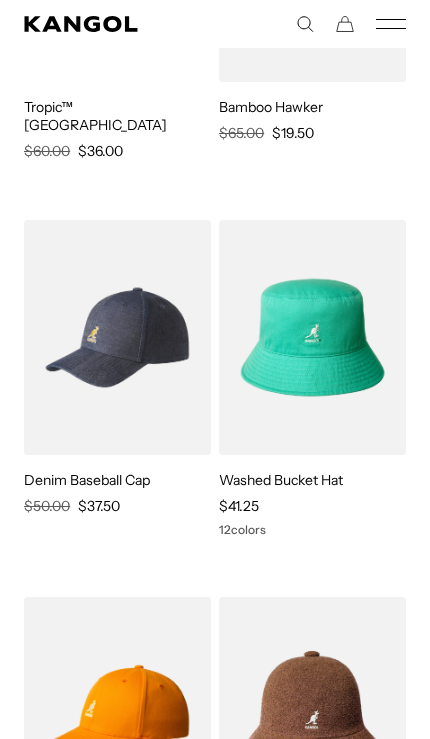 click at bounding box center [0, 0] 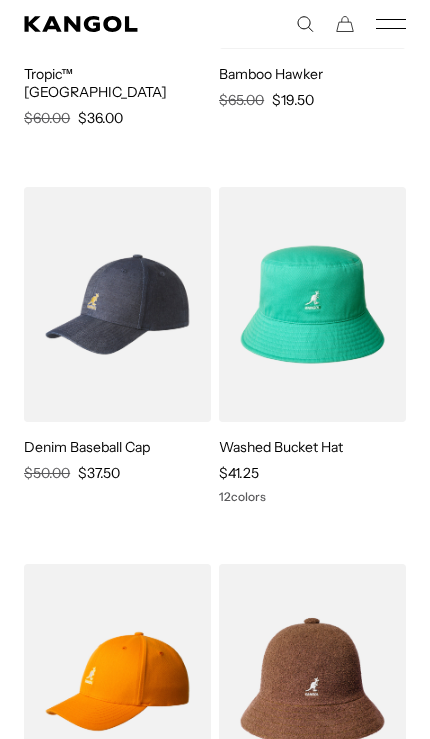 scroll, scrollTop: 0, scrollLeft: 0, axis: both 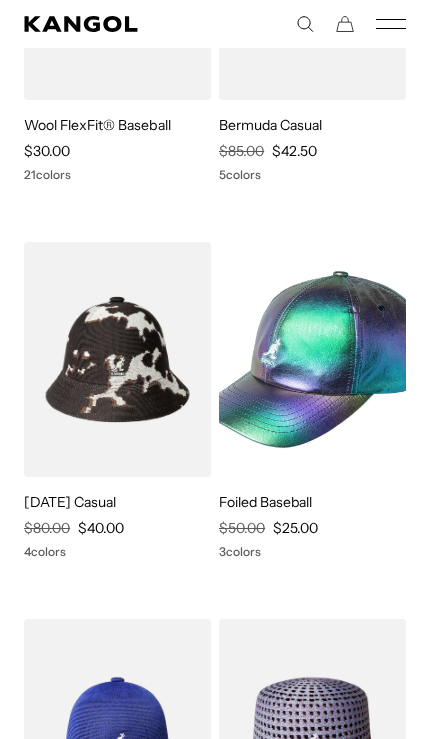 click at bounding box center (0, 0) 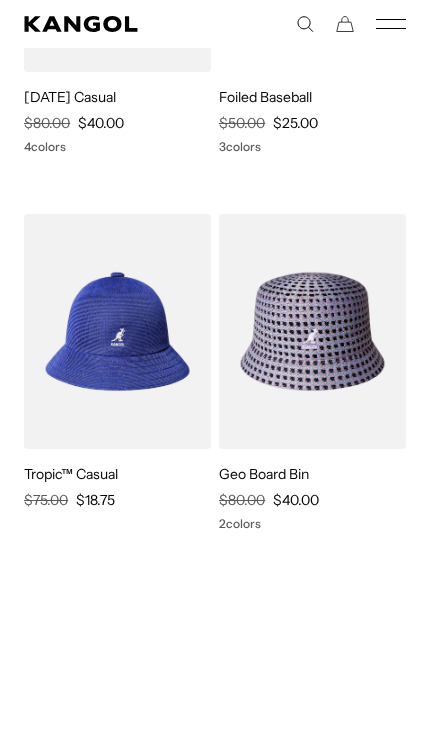 scroll, scrollTop: 11751, scrollLeft: 0, axis: vertical 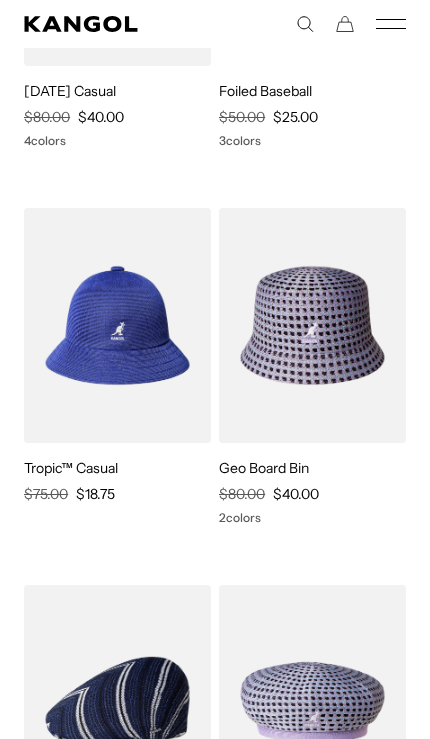 click at bounding box center [117, 325] 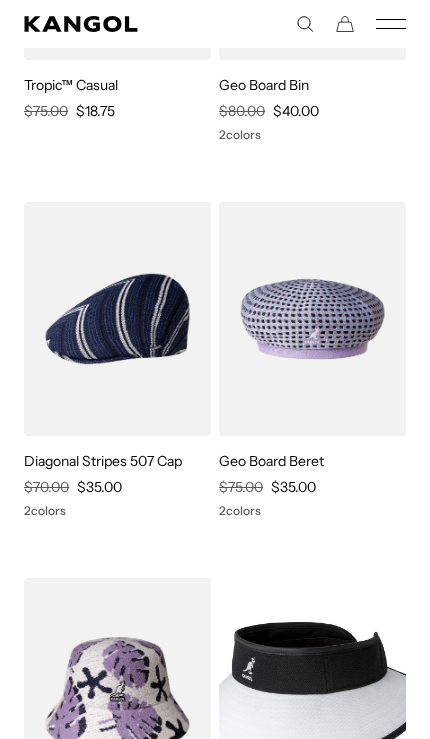 scroll, scrollTop: 12146, scrollLeft: 0, axis: vertical 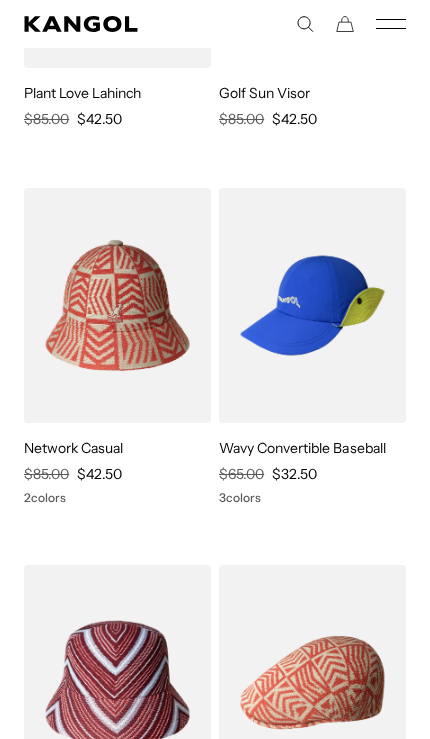click at bounding box center (0, 0) 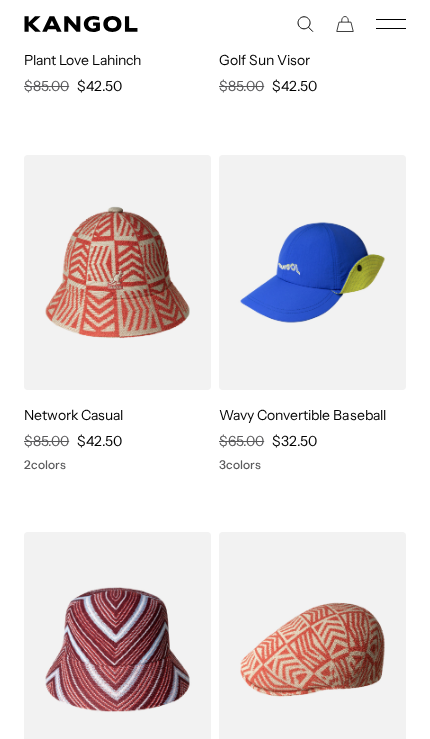scroll, scrollTop: 0, scrollLeft: 0, axis: both 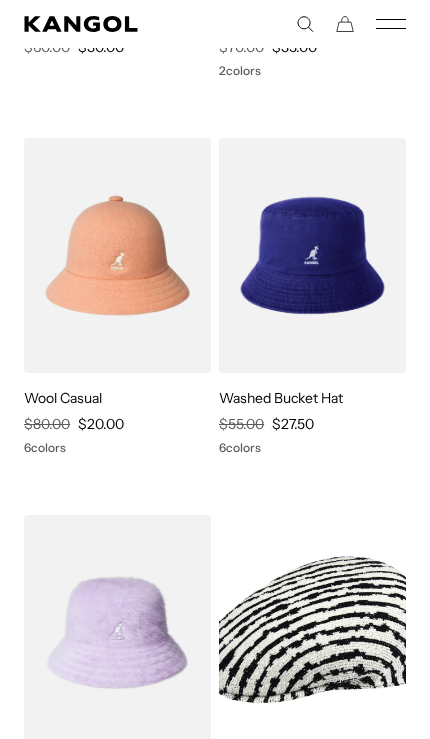 click at bounding box center (0, 0) 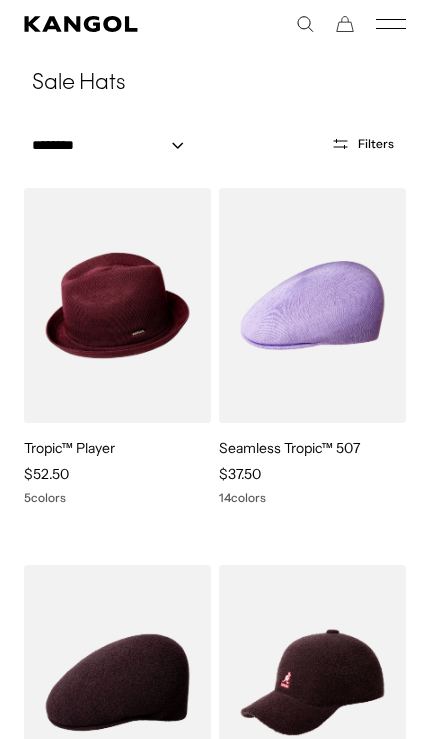 scroll, scrollTop: 14065, scrollLeft: 0, axis: vertical 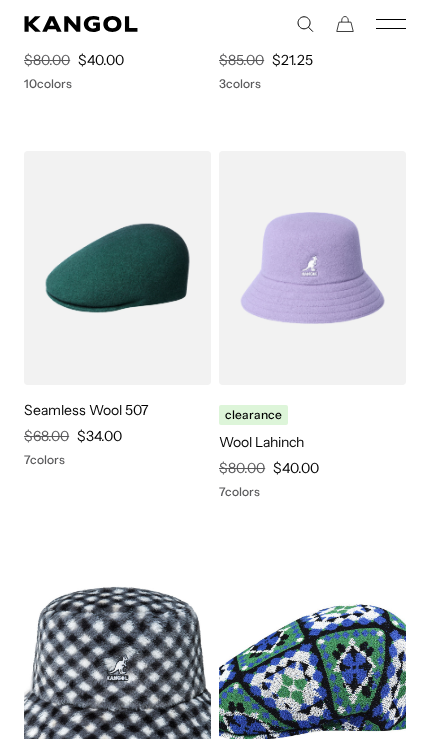 click at bounding box center [0, 0] 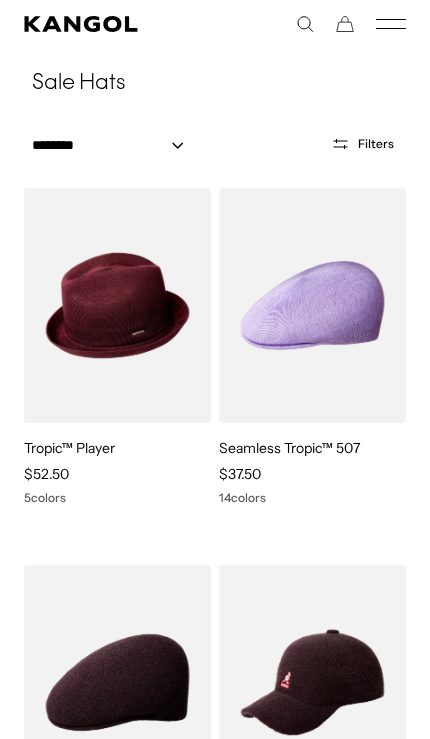scroll, scrollTop: 0, scrollLeft: 382, axis: horizontal 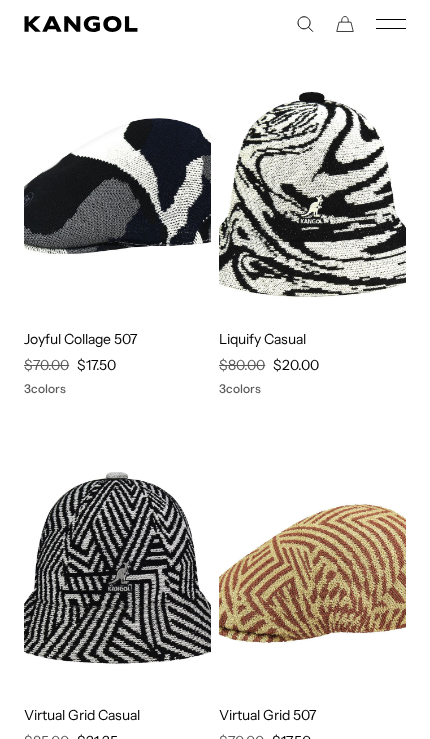 click at bounding box center [0, 0] 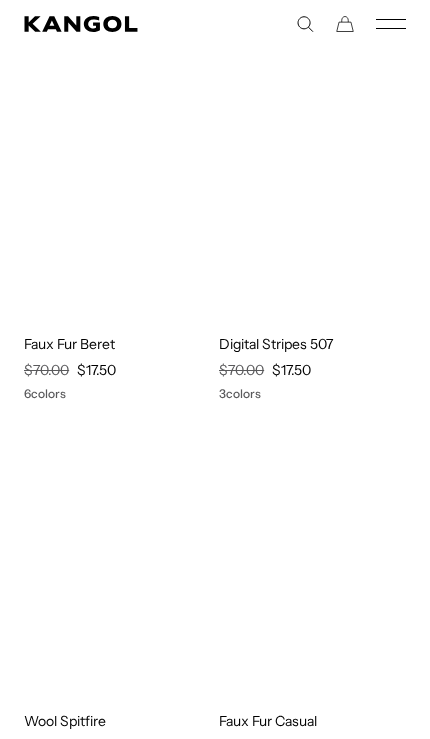 scroll, scrollTop: 17547, scrollLeft: 0, axis: vertical 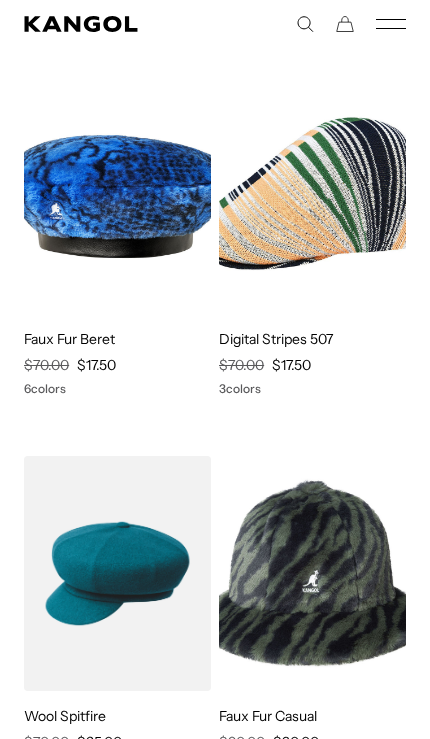 click on "$17.50" at bounding box center [291, 365] 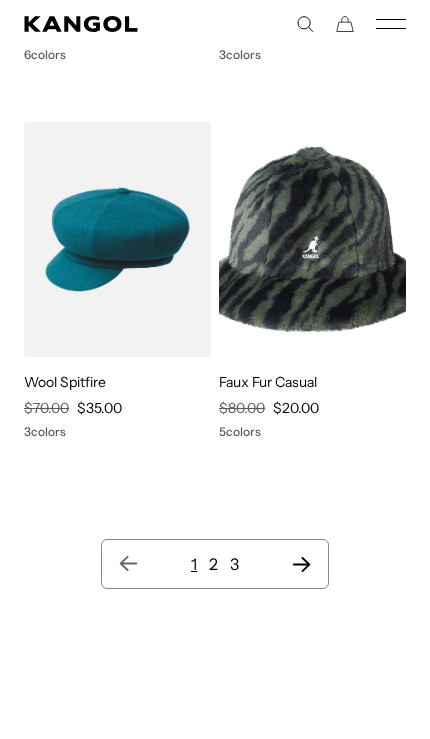 scroll, scrollTop: 17881, scrollLeft: 0, axis: vertical 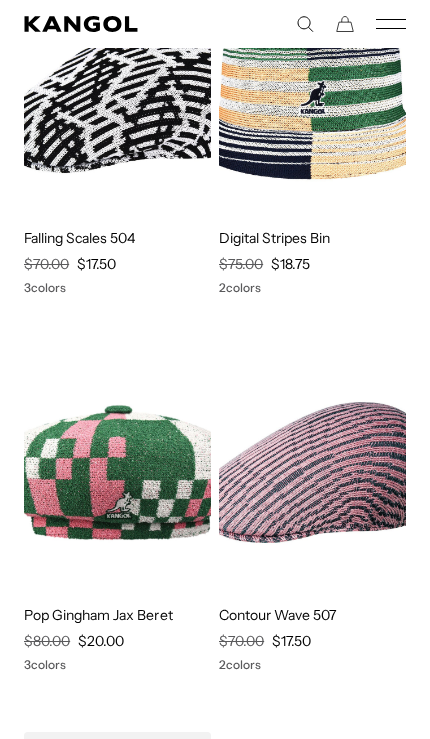 click on "Pop Gingham Jax Beret" at bounding box center [98, 615] 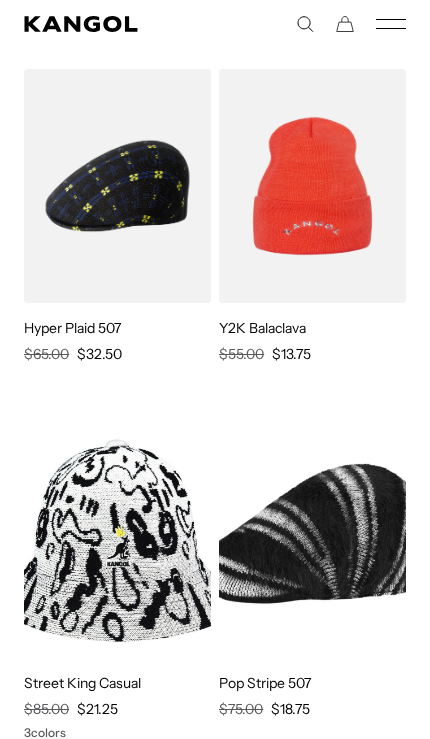 click at bounding box center [0, 0] 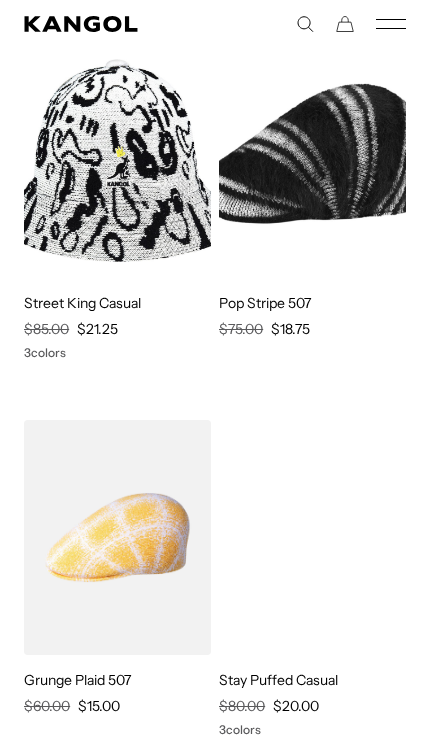 scroll, scrollTop: 9501, scrollLeft: 0, axis: vertical 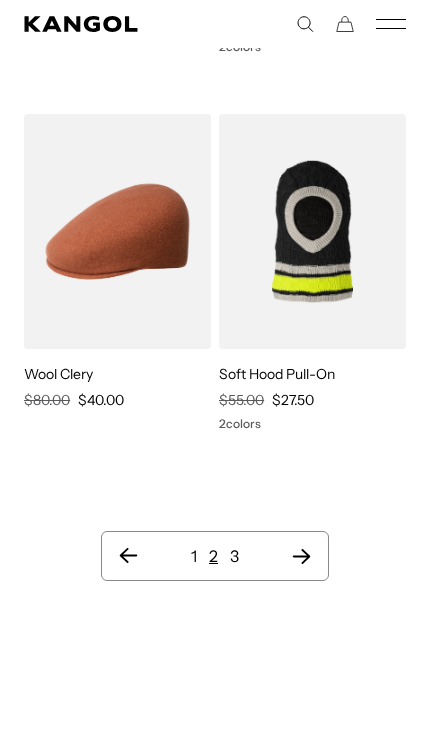 click 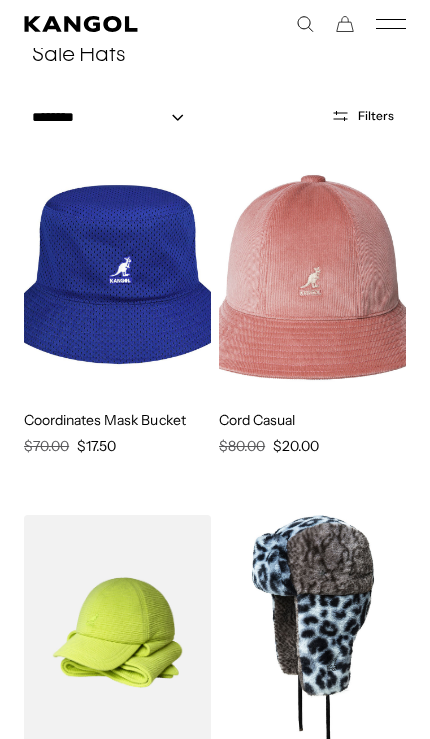 click at bounding box center [117, 277] 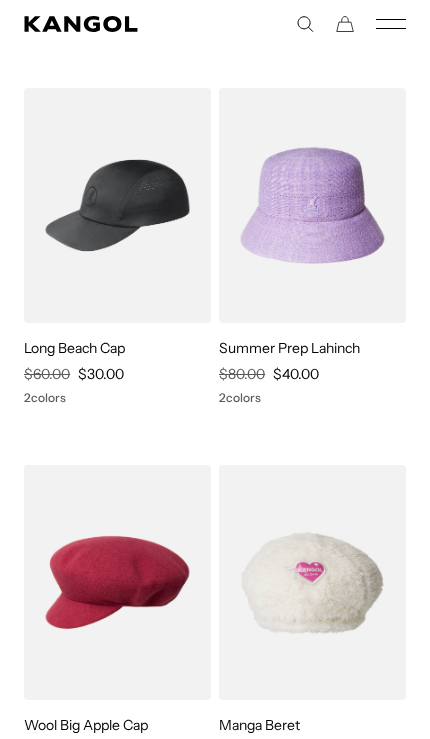 click at bounding box center [0, 0] 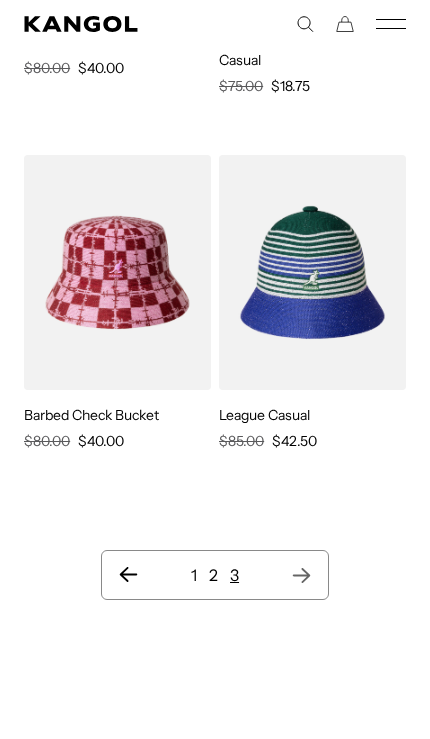 click at bounding box center [0, 0] 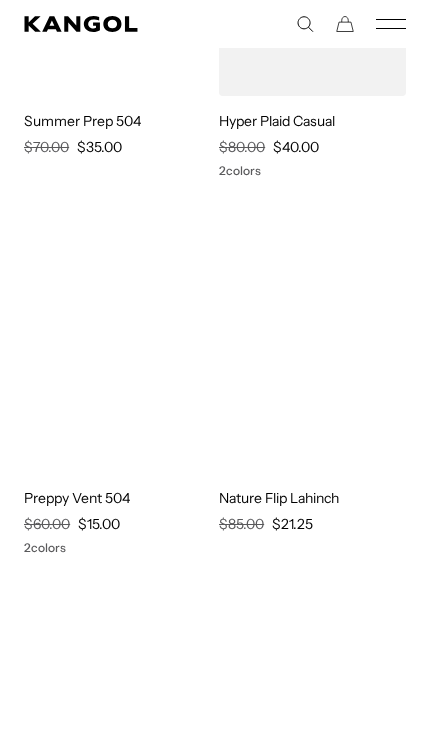 scroll, scrollTop: 5442, scrollLeft: 0, axis: vertical 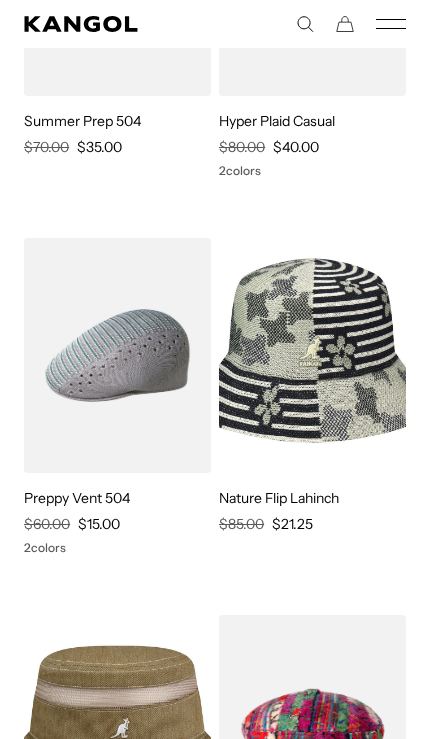 click 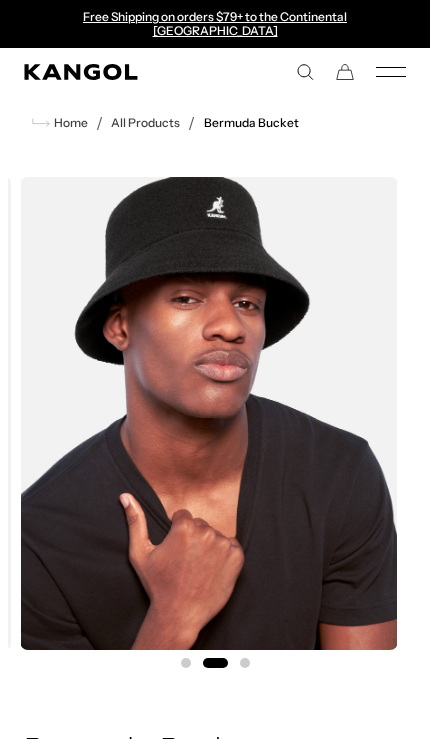 scroll, scrollTop: 0, scrollLeft: 0, axis: both 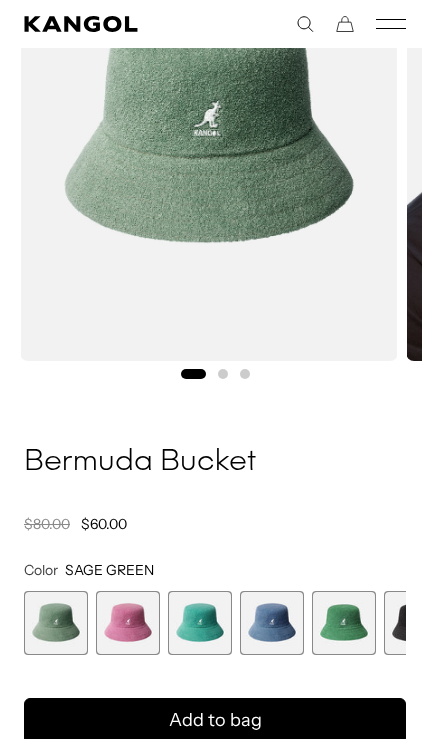 click at bounding box center (128, 623) 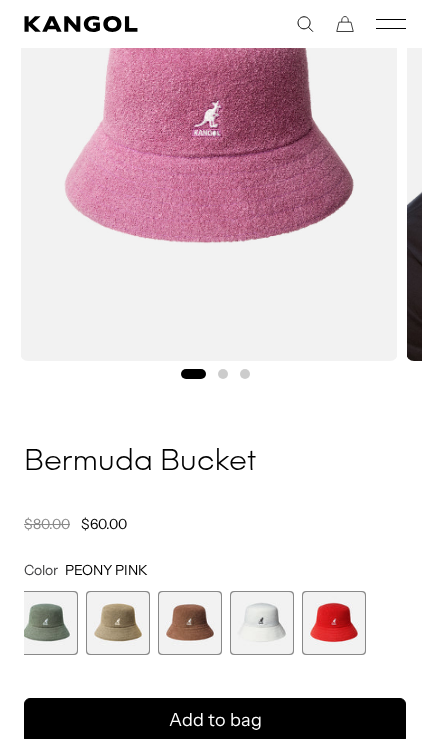scroll, scrollTop: 0, scrollLeft: 0, axis: both 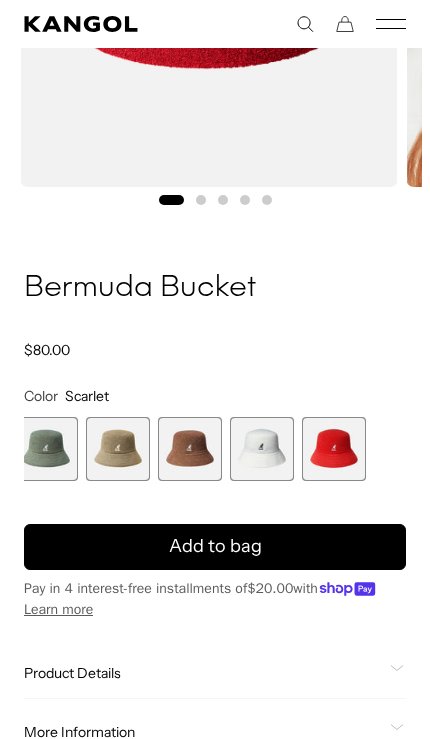 click at bounding box center [262, 449] 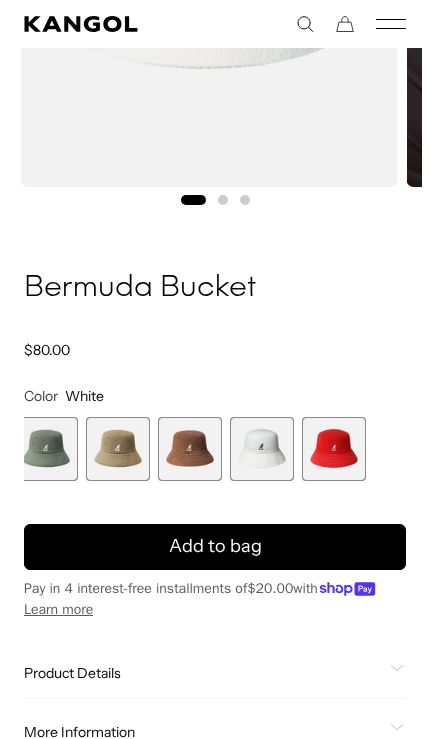 scroll, scrollTop: 0, scrollLeft: 382, axis: horizontal 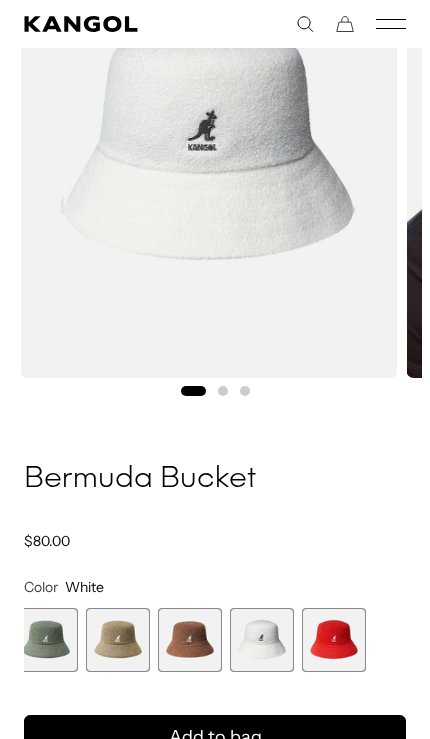 click at bounding box center [190, 640] 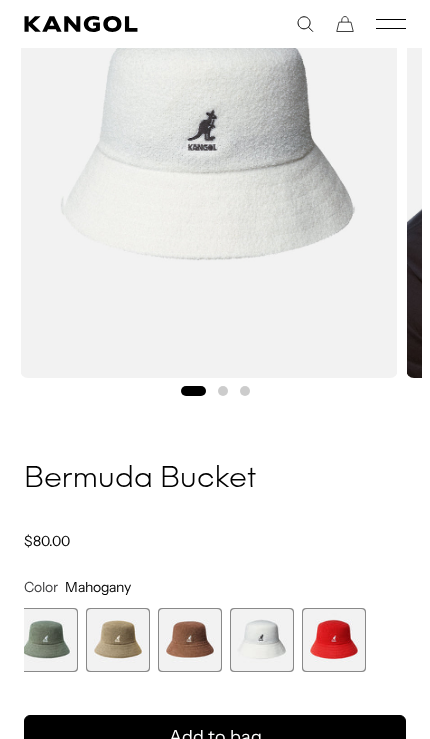 scroll, scrollTop: 0, scrollLeft: 0, axis: both 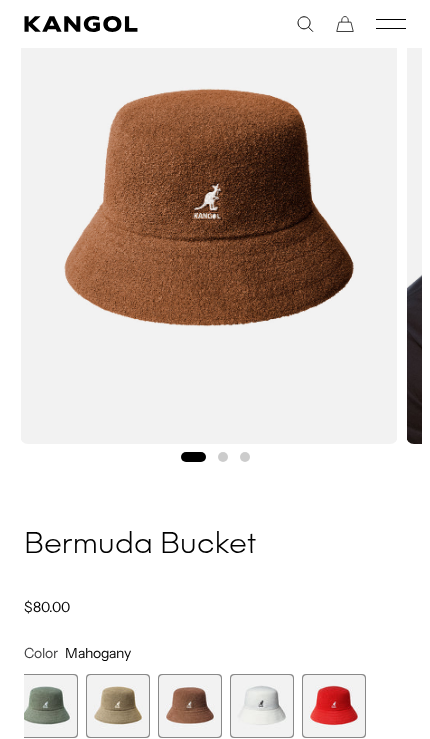 click at bounding box center [118, 706] 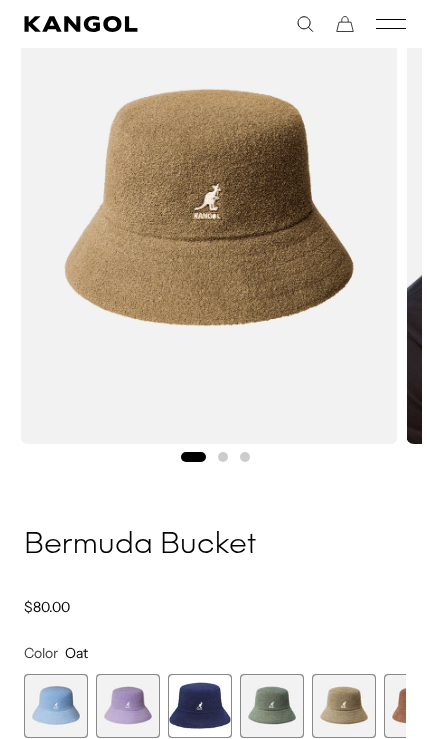 scroll, scrollTop: 0, scrollLeft: 0, axis: both 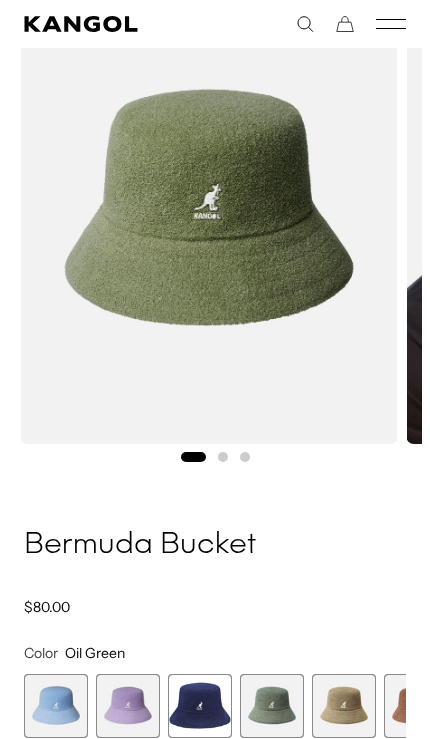 click at bounding box center [200, 706] 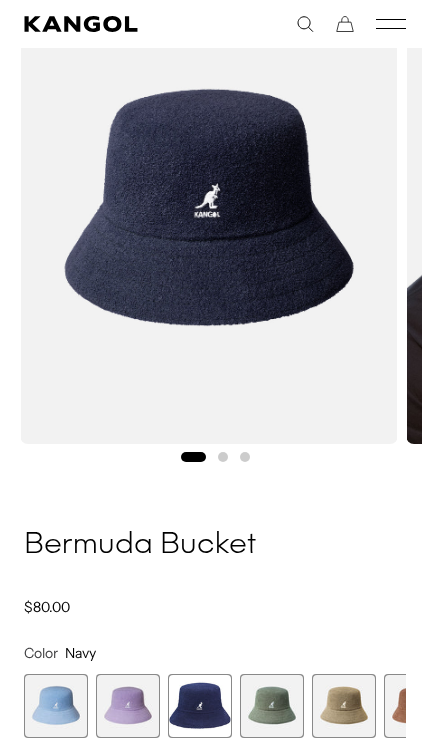 scroll, scrollTop: 0, scrollLeft: 0, axis: both 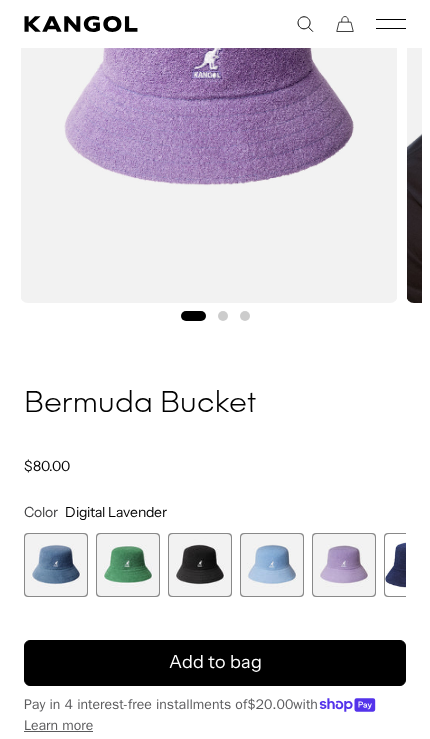 click at bounding box center (272, 565) 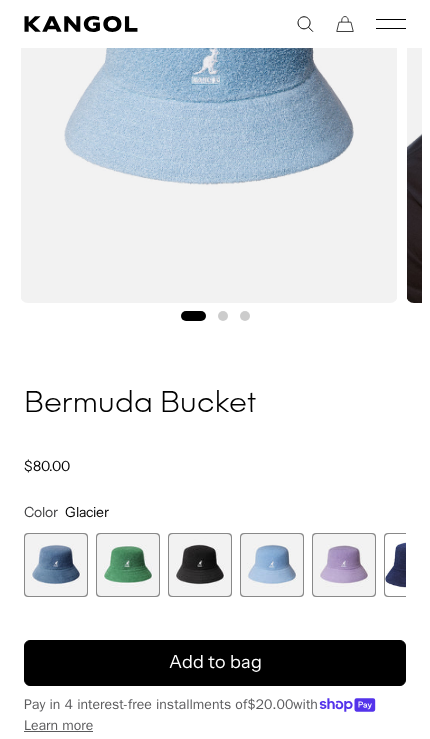 scroll, scrollTop: 0, scrollLeft: 0, axis: both 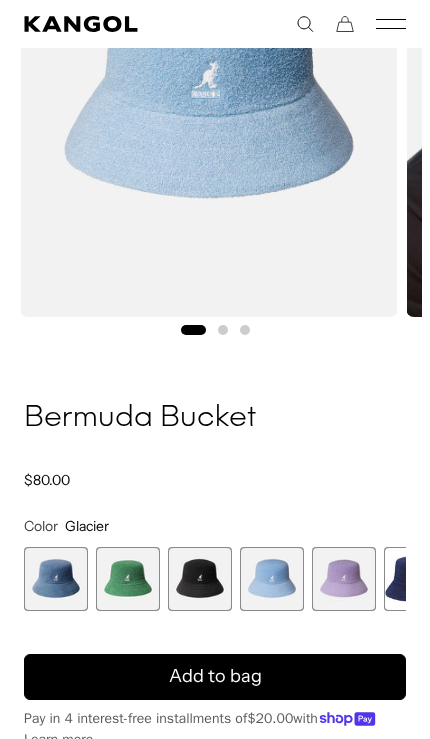 click at bounding box center (200, 579) 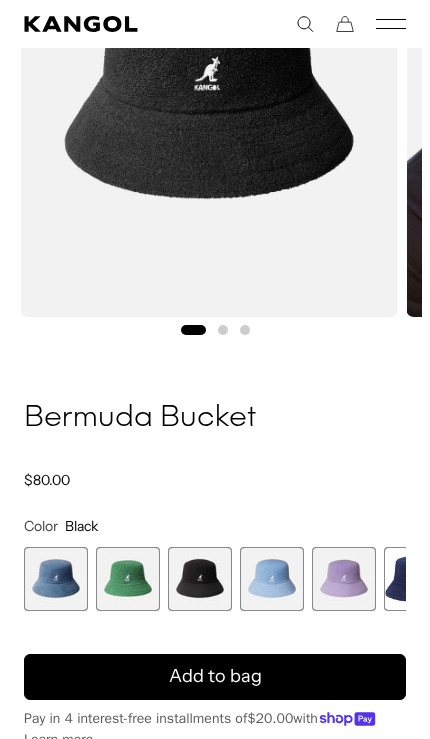 scroll, scrollTop: 0, scrollLeft: 382, axis: horizontal 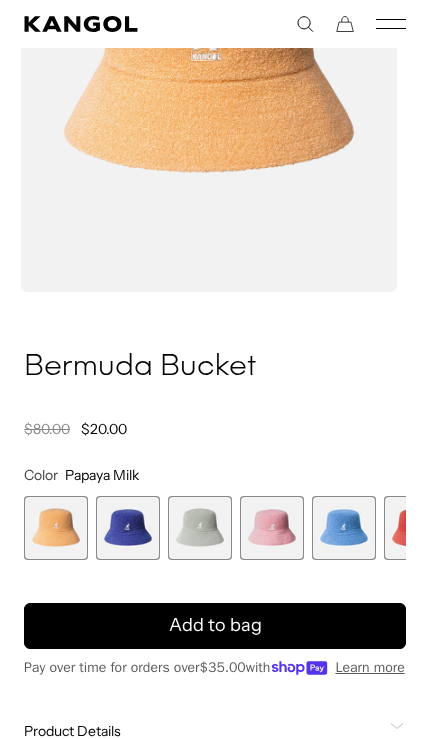 click at bounding box center (128, 528) 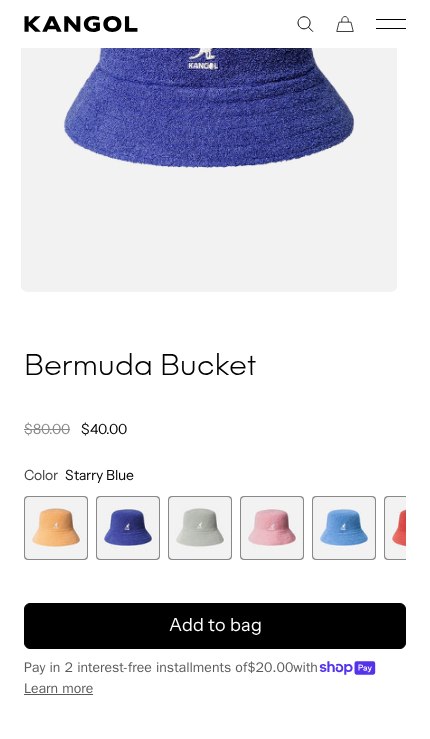 click at bounding box center [200, 528] 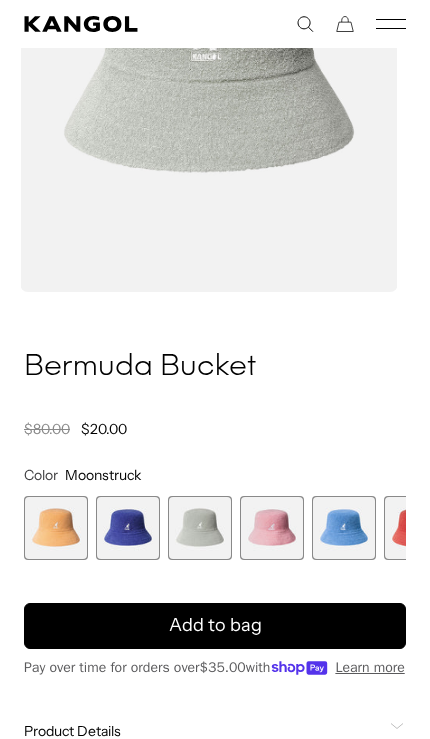 scroll, scrollTop: 0, scrollLeft: 0, axis: both 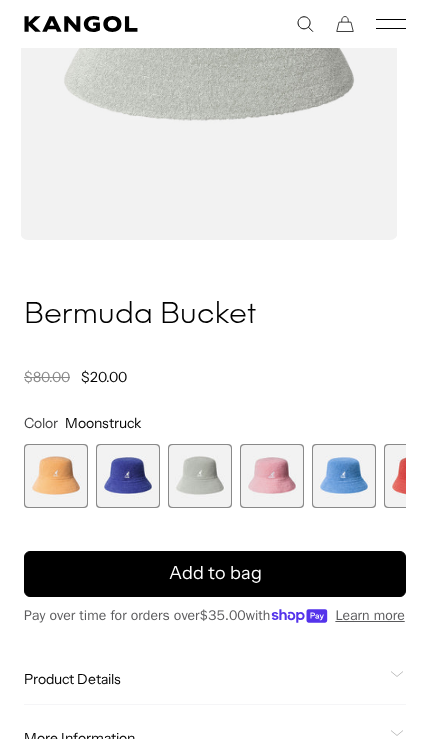 click at bounding box center [272, 476] 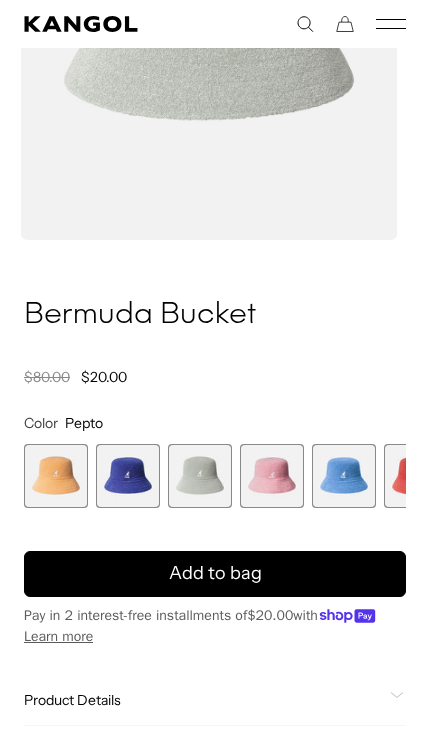 scroll, scrollTop: 0, scrollLeft: 382, axis: horizontal 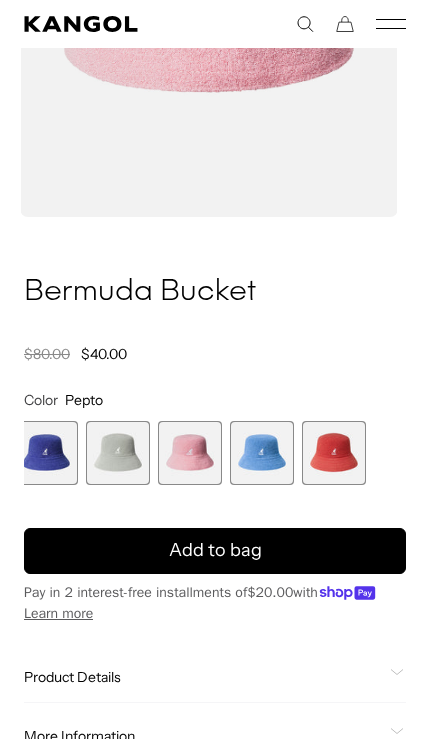 click at bounding box center [262, 453] 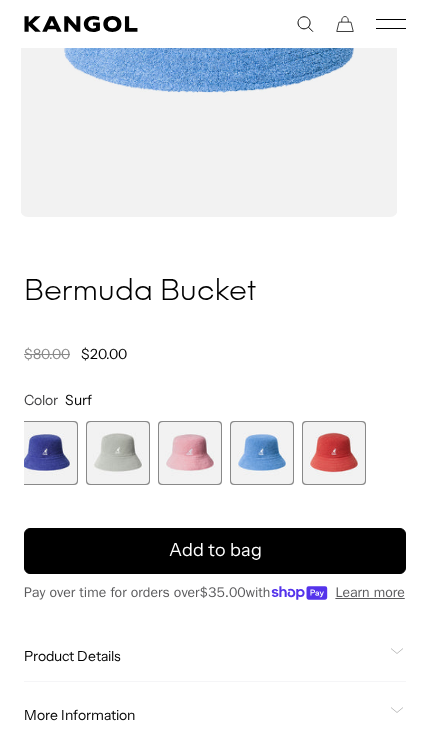 scroll, scrollTop: 0, scrollLeft: 382, axis: horizontal 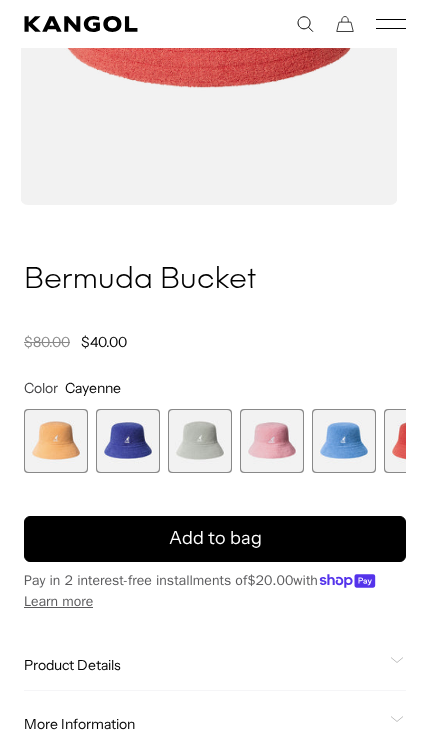 click at bounding box center (200, 441) 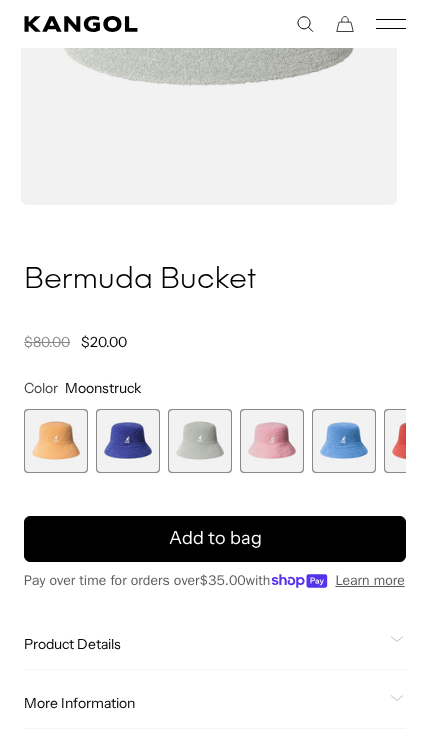 scroll, scrollTop: 0, scrollLeft: 0, axis: both 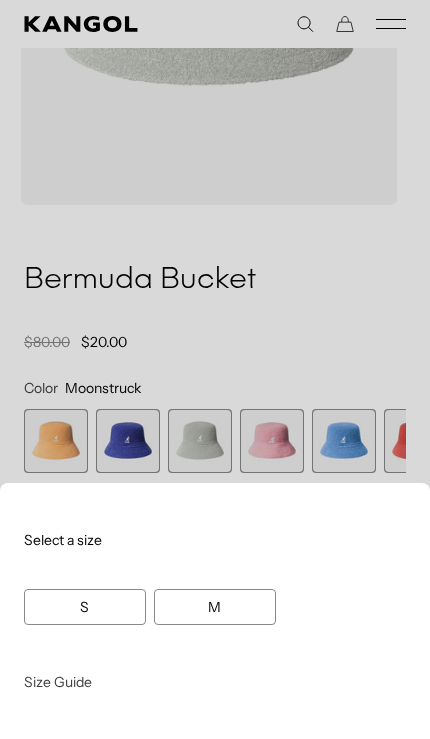 click at bounding box center [215, 369] 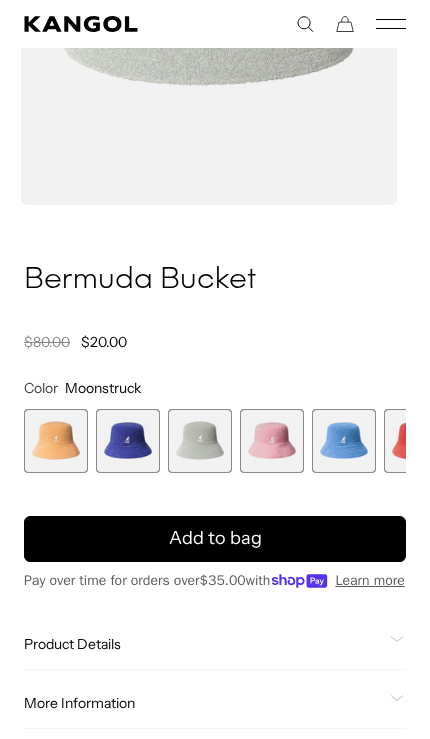 click at bounding box center (272, 441) 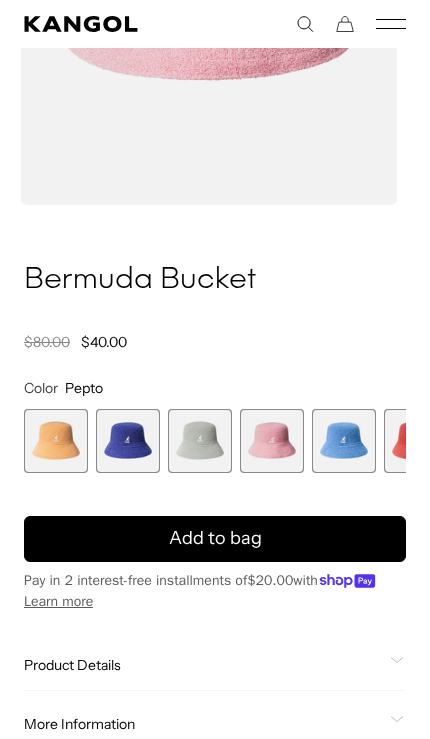 click on "Add to bag" at bounding box center (215, 539) 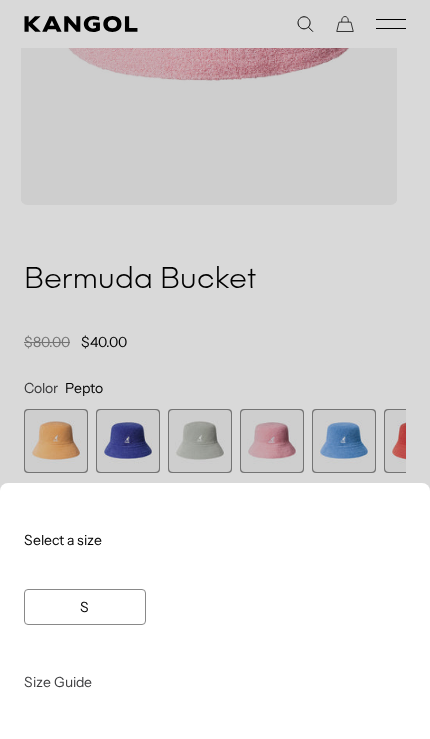 scroll, scrollTop: 0, scrollLeft: 382, axis: horizontal 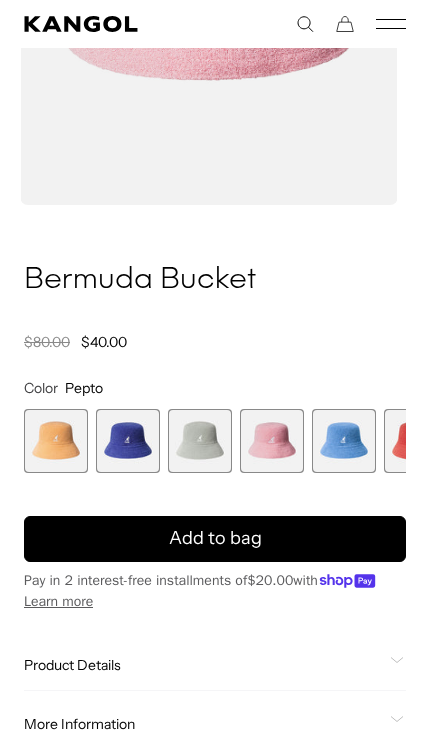 click at bounding box center (344, 441) 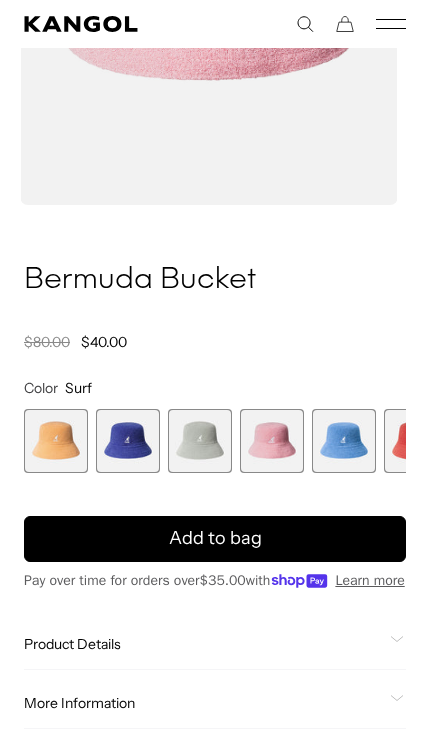 click on "Add to bag" at bounding box center (215, 539) 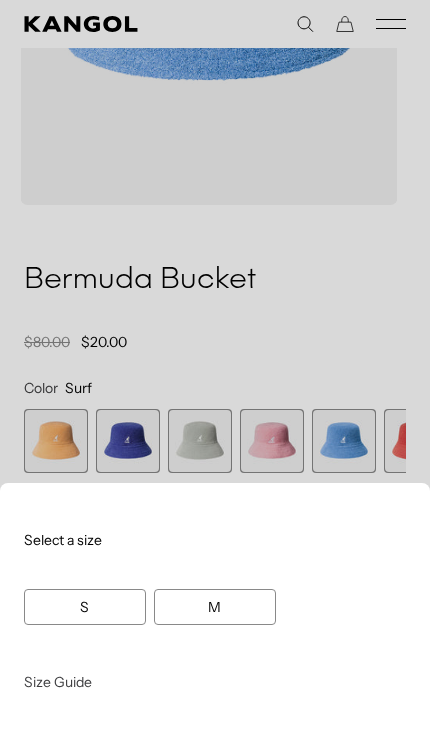scroll, scrollTop: 0, scrollLeft: 0, axis: both 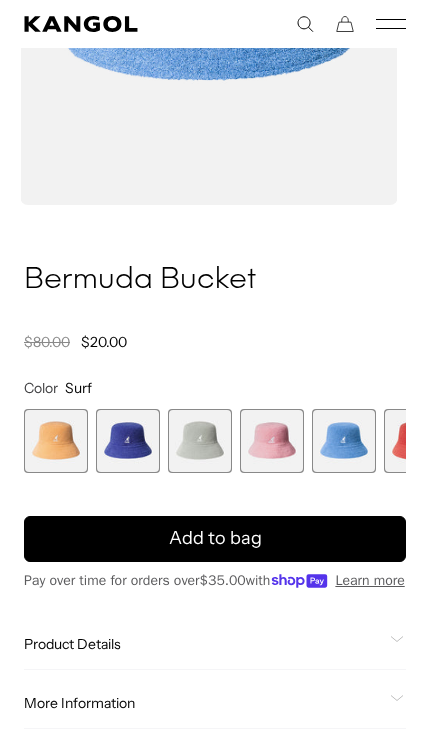 click on "Add to bag" at bounding box center (215, 539) 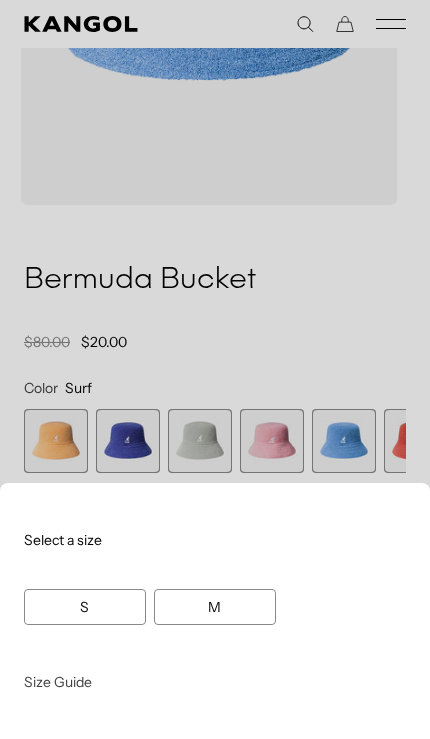 scroll, scrollTop: 0, scrollLeft: 382, axis: horizontal 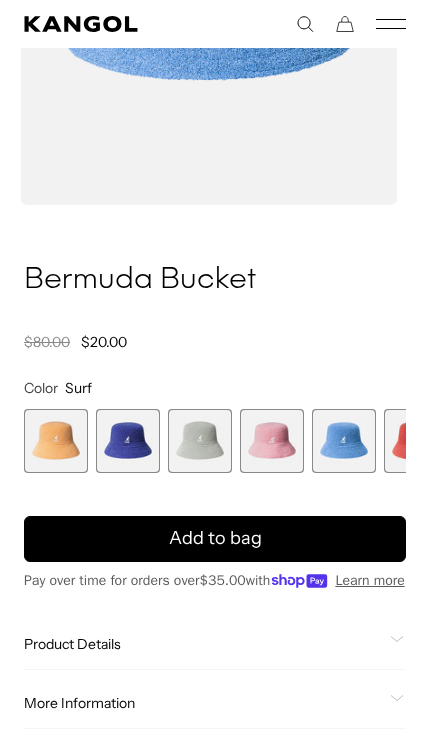 click on "Add to bag" at bounding box center [215, 539] 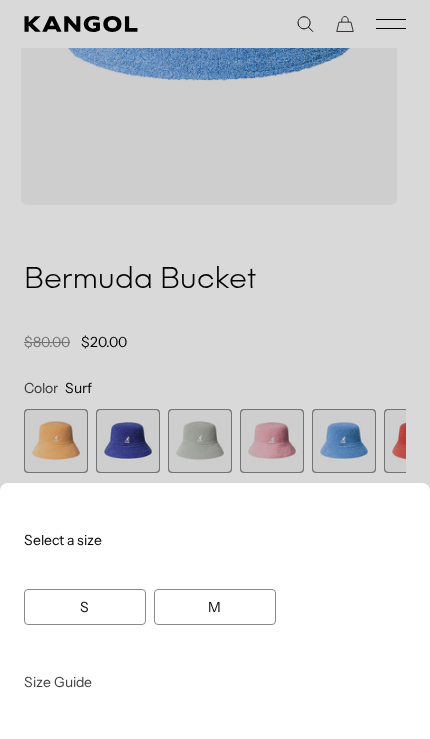 scroll, scrollTop: 0, scrollLeft: 0, axis: both 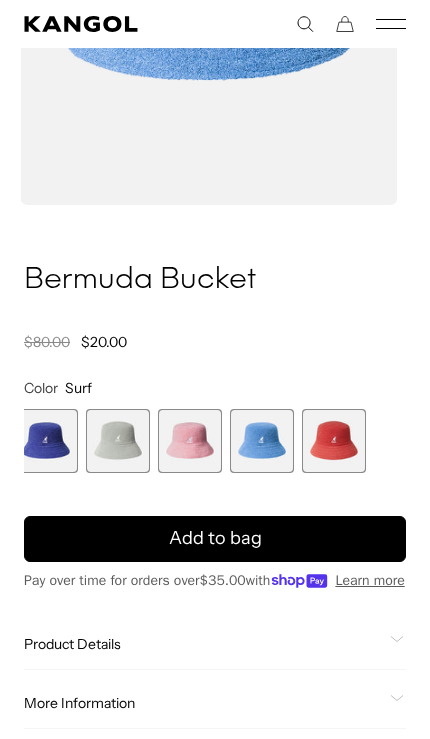 click at bounding box center [334, 441] 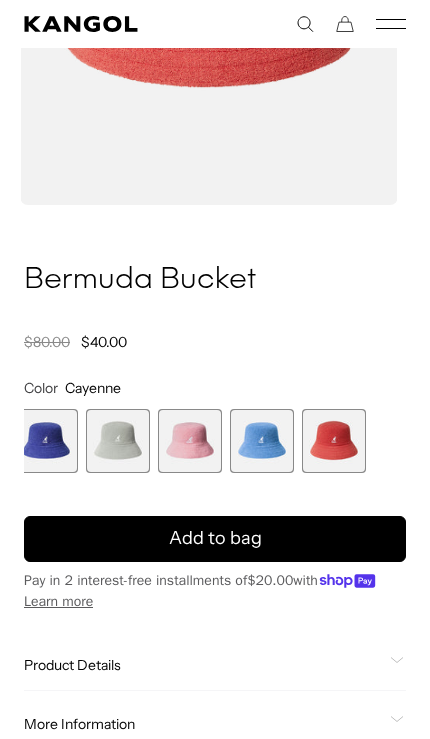 scroll, scrollTop: 0, scrollLeft: 382, axis: horizontal 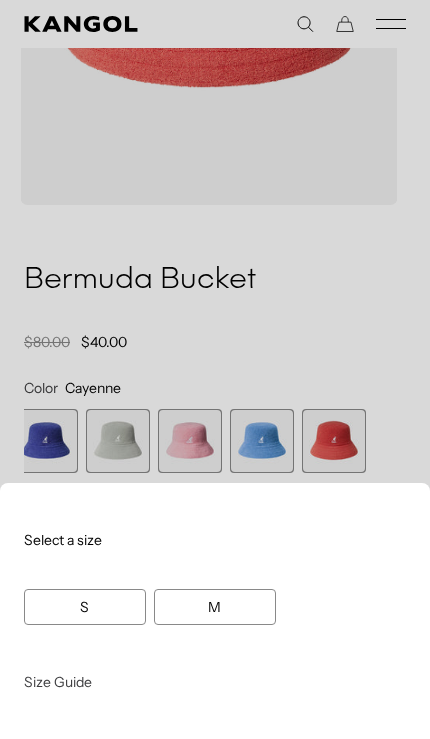 click at bounding box center [215, 369] 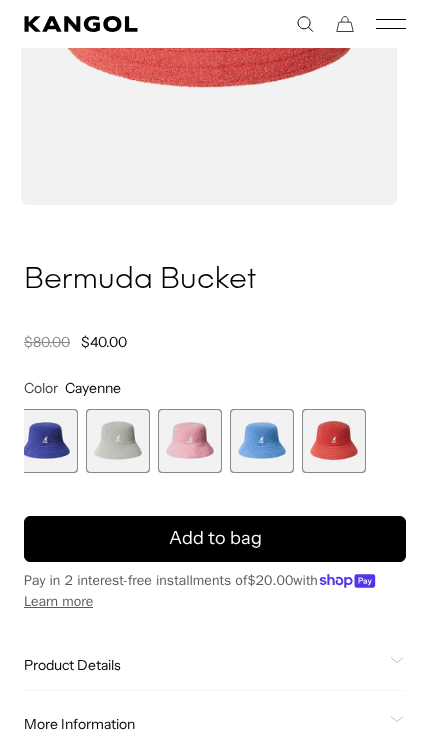 click on "Product Details" 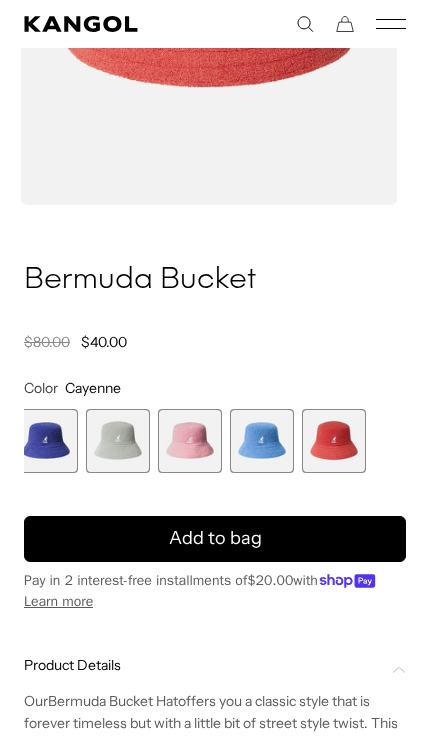 click on "Bermuda Bucket
Regular price
$40.00
Regular price
$80.00
Sale price
$40.00" at bounding box center [215, 306] 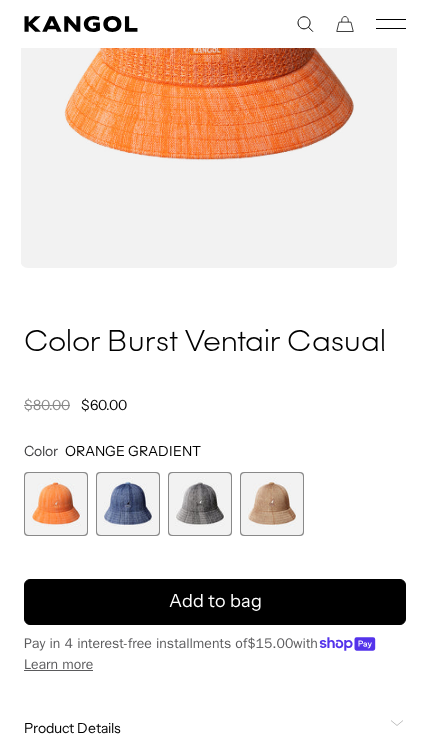 scroll, scrollTop: 446, scrollLeft: 0, axis: vertical 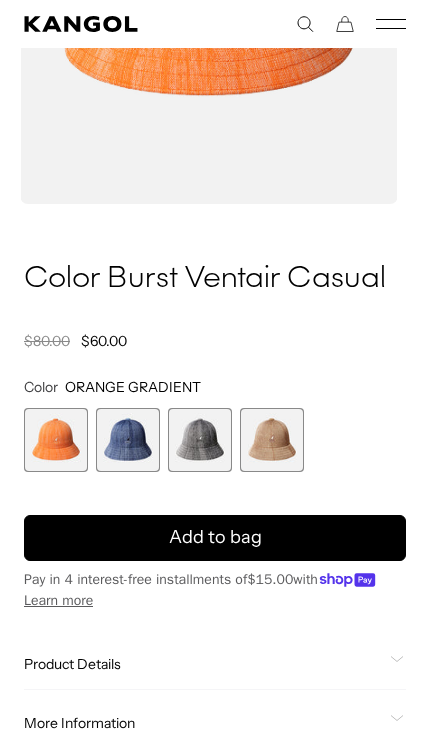 click at bounding box center [200, 440] 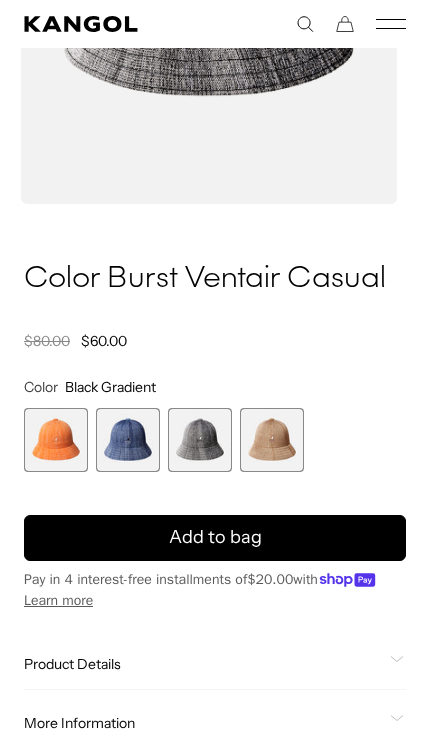 scroll, scrollTop: 0, scrollLeft: 382, axis: horizontal 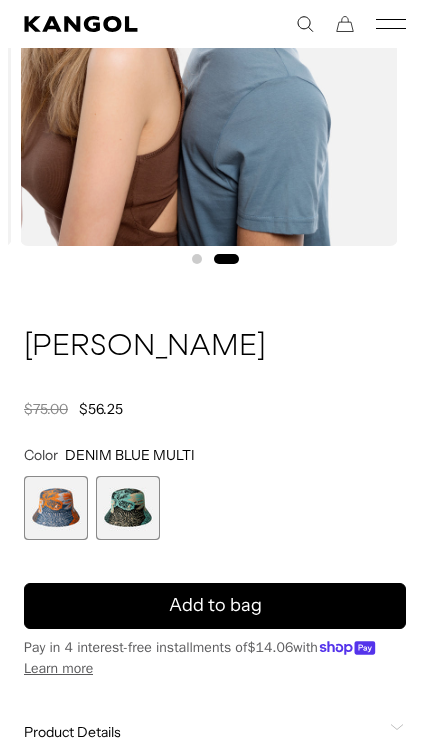 click at bounding box center [128, 508] 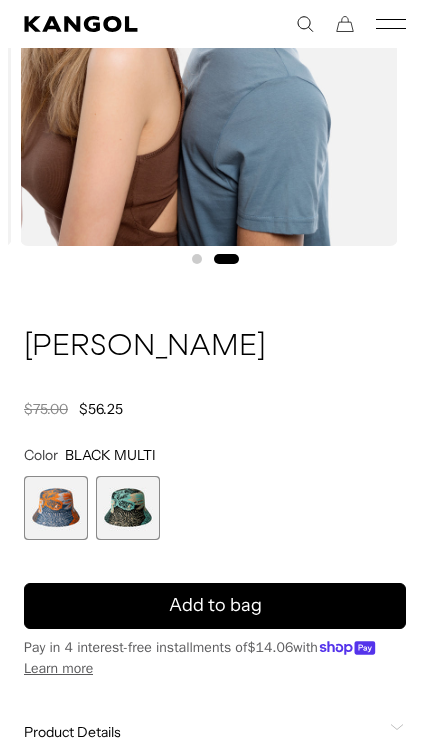 scroll, scrollTop: 0, scrollLeft: 0, axis: both 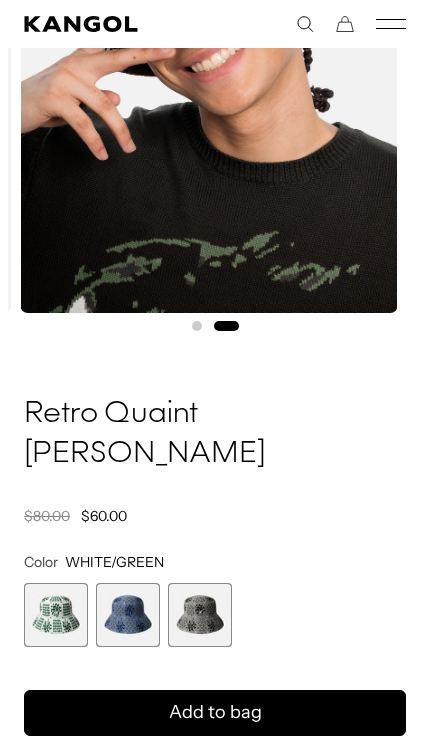 click at bounding box center [128, 615] 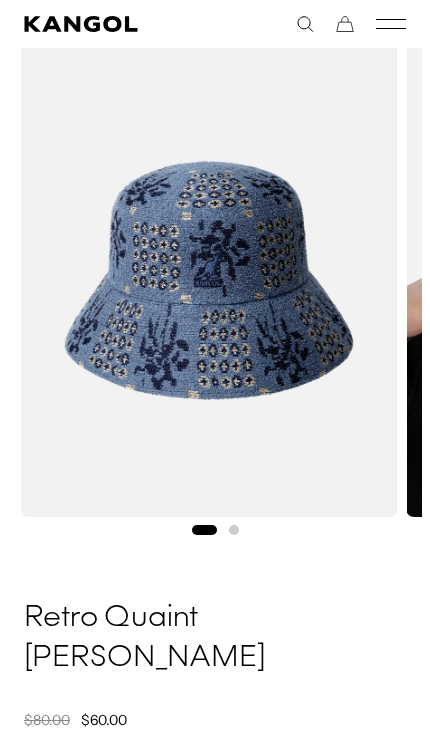 scroll, scrollTop: 177, scrollLeft: 0, axis: vertical 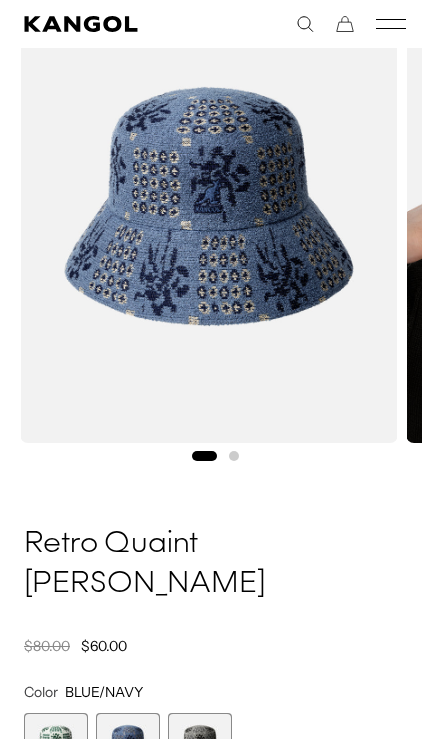 click at bounding box center (215, 219) 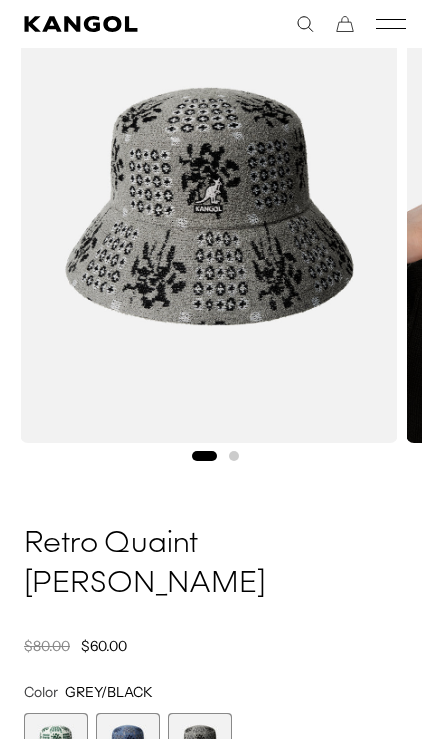 scroll, scrollTop: 0, scrollLeft: 382, axis: horizontal 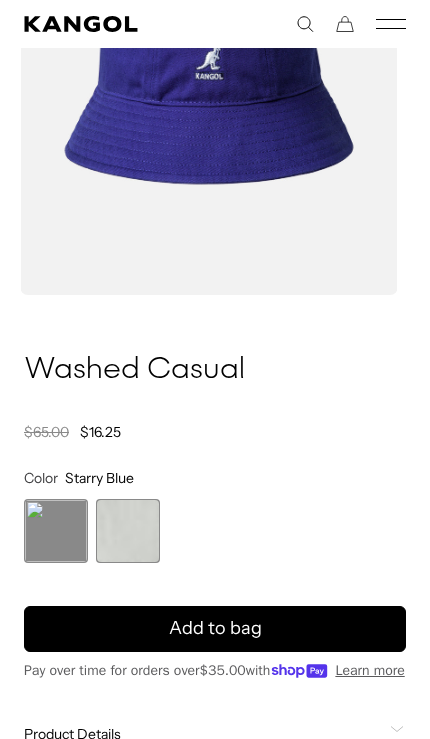 click on "Add to bag" at bounding box center [215, 629] 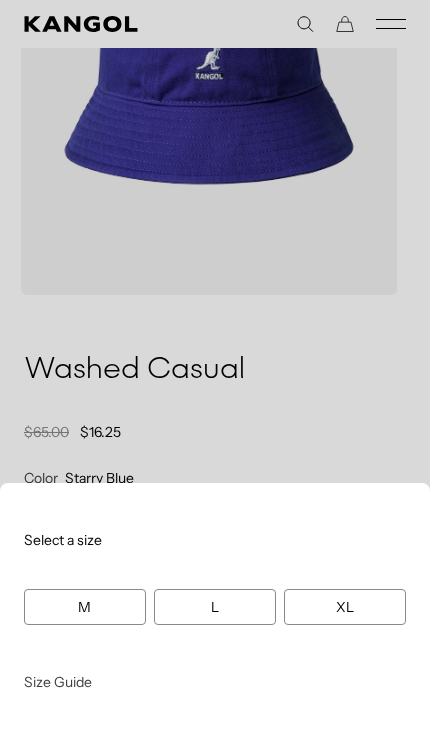click at bounding box center (215, 369) 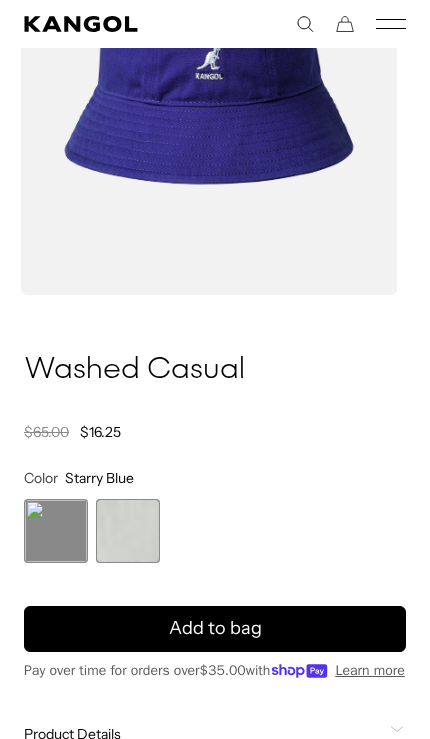 click at bounding box center (128, 531) 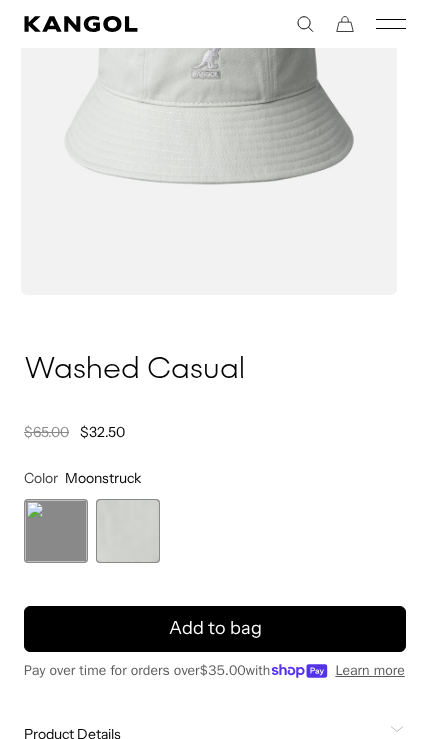 scroll, scrollTop: 0, scrollLeft: 382, axis: horizontal 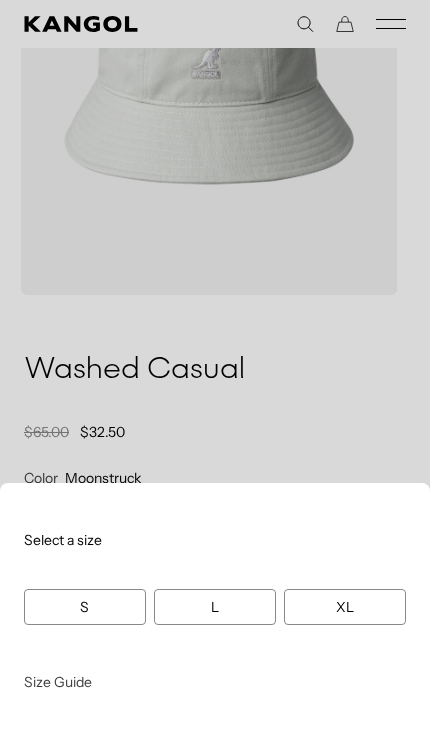 click at bounding box center [215, 369] 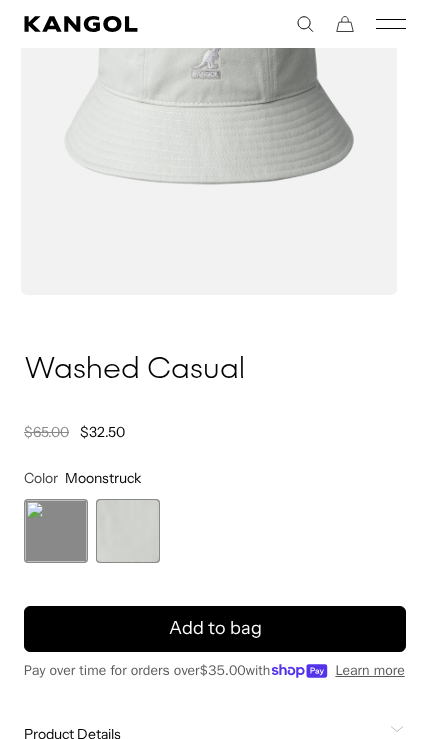 scroll, scrollTop: 0, scrollLeft: 0, axis: both 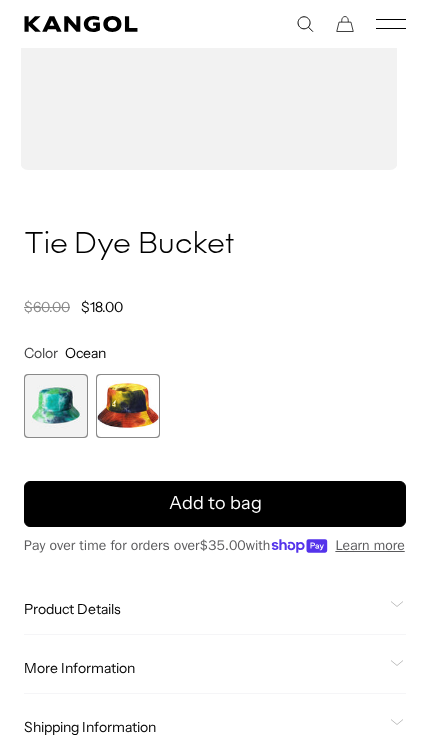 click at bounding box center (56, 406) 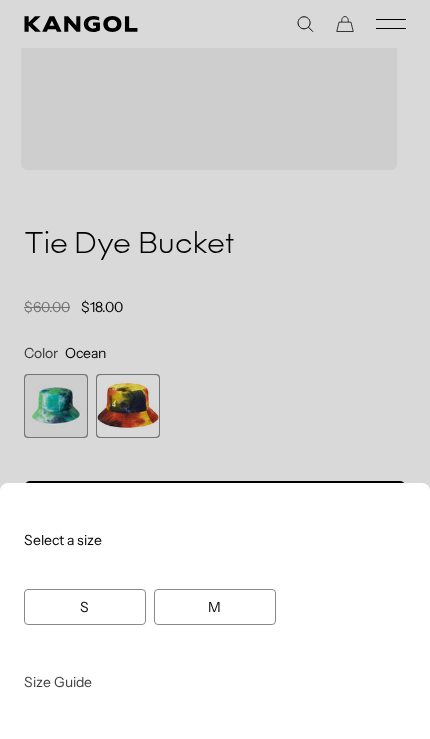 click at bounding box center [215, 369] 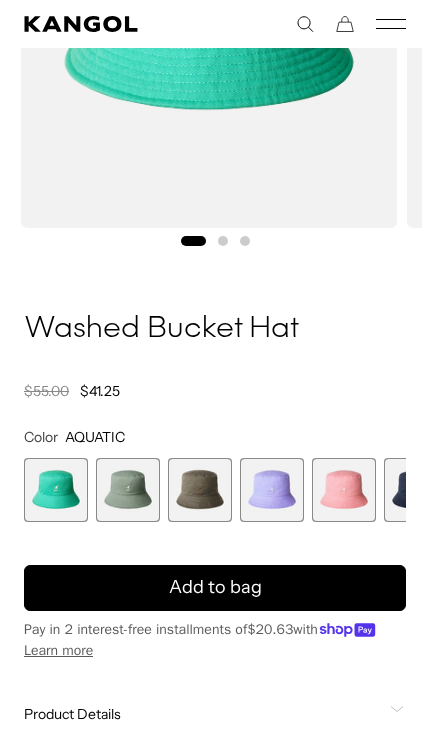 scroll, scrollTop: 439, scrollLeft: 0, axis: vertical 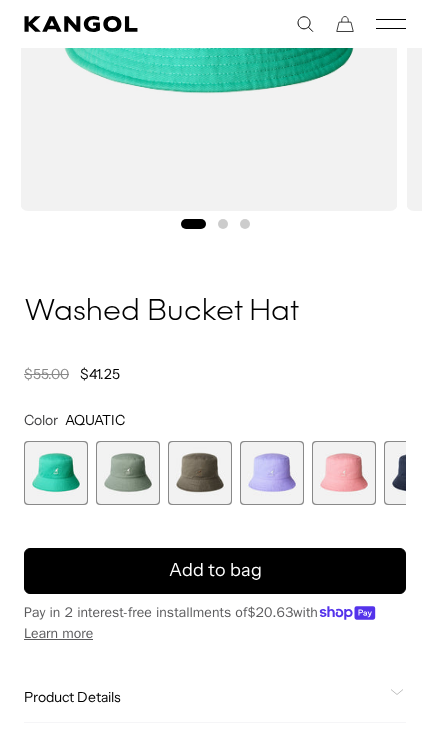 click at bounding box center (128, 473) 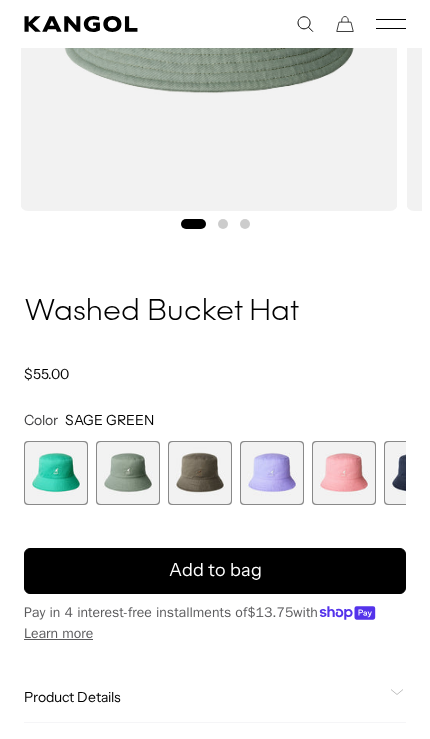 click at bounding box center [200, 473] 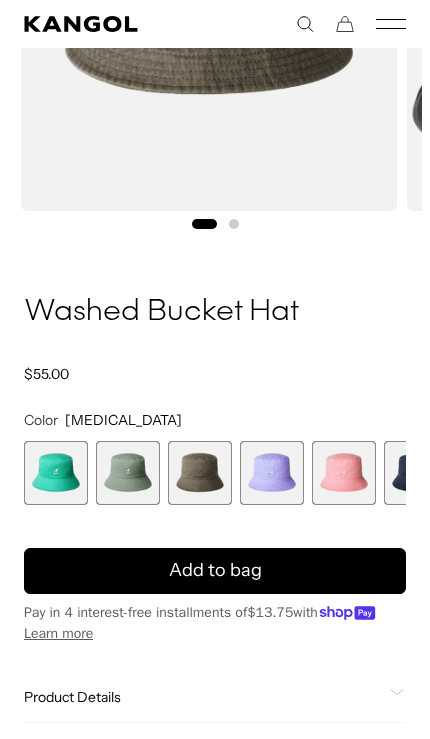 click at bounding box center (272, 473) 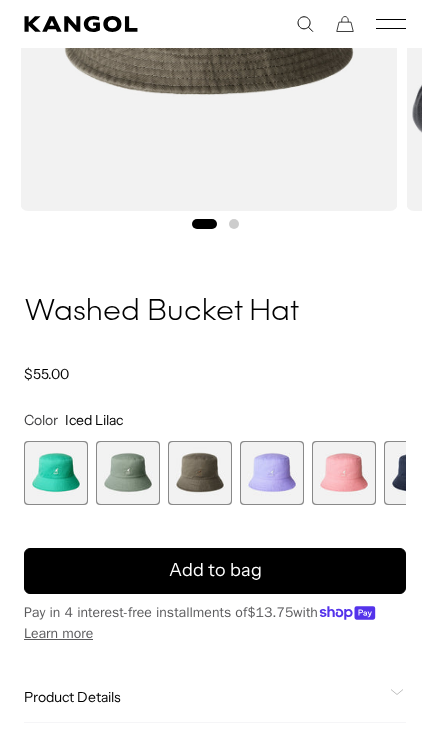 scroll, scrollTop: 0, scrollLeft: 0, axis: both 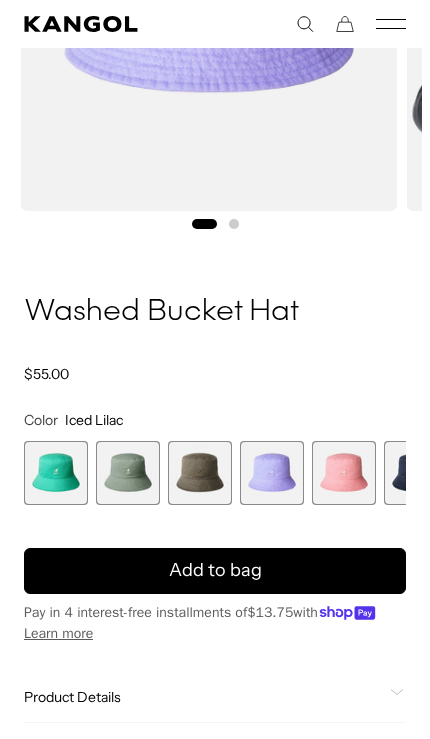 click at bounding box center (344, 473) 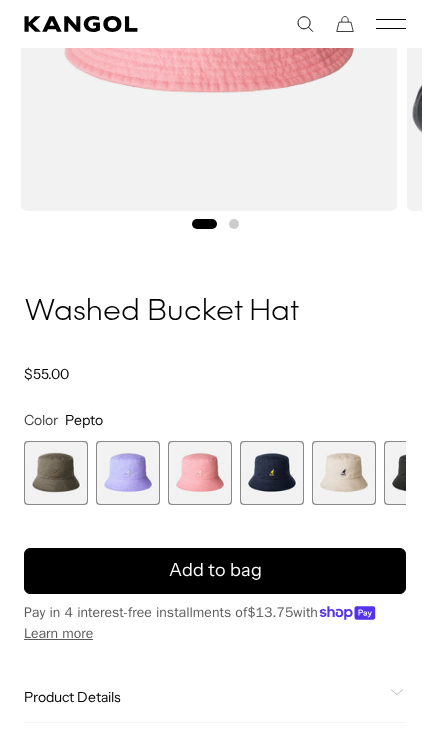 click at bounding box center (272, 473) 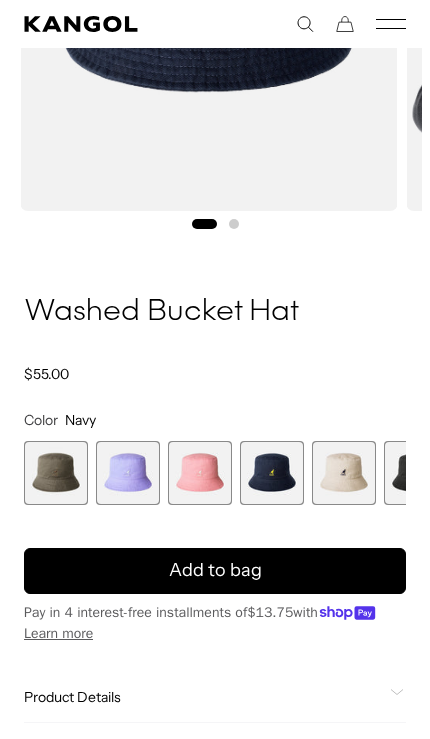 scroll, scrollTop: 0, scrollLeft: 382, axis: horizontal 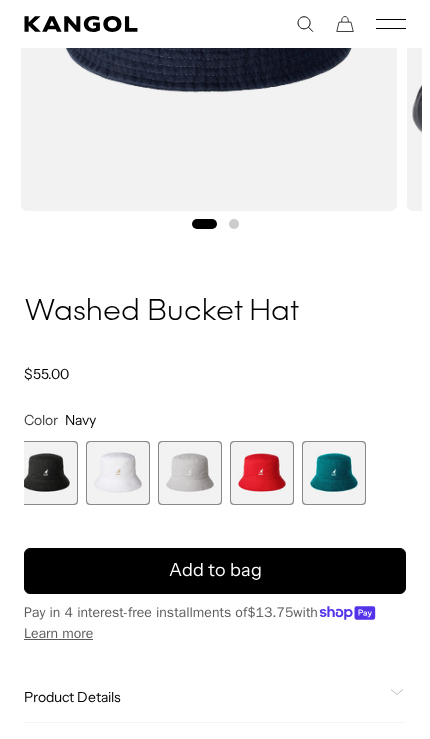 click at bounding box center [262, 473] 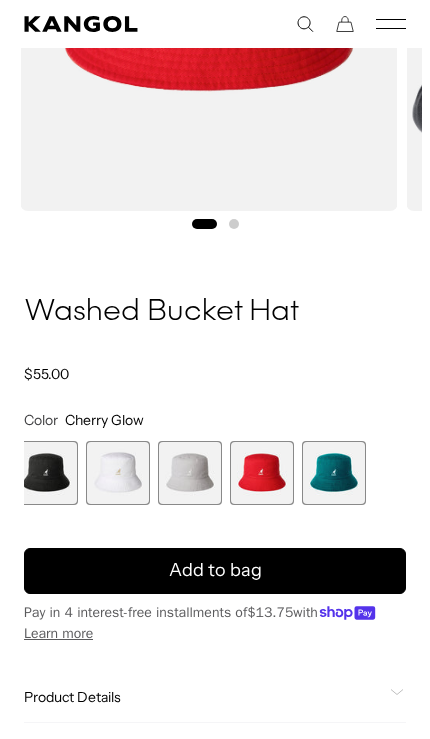 scroll, scrollTop: 0, scrollLeft: 0, axis: both 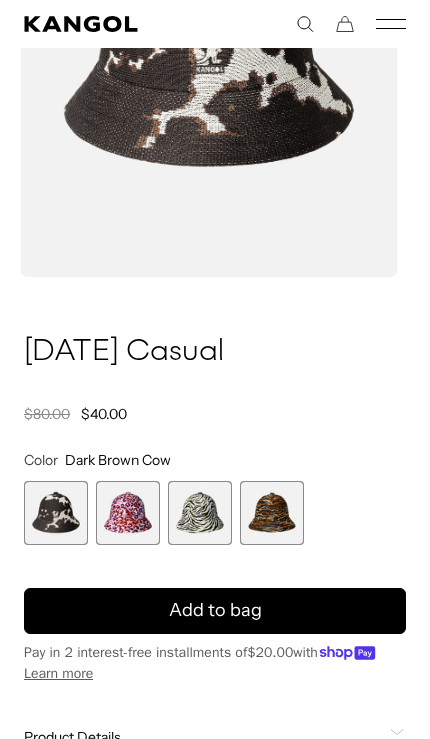 click at bounding box center [128, 513] 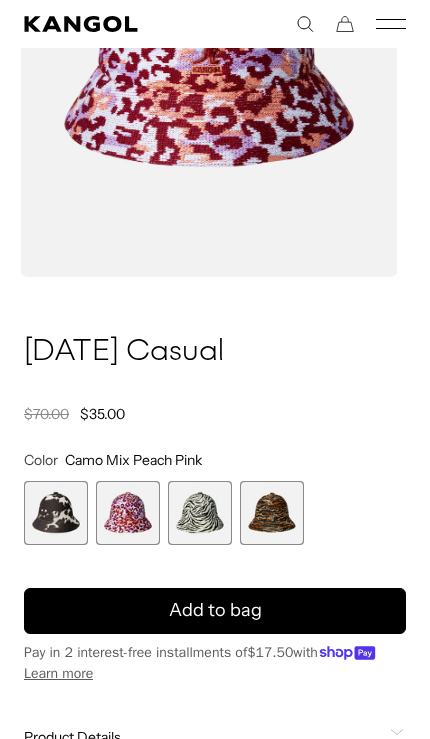 scroll, scrollTop: 0, scrollLeft: 382, axis: horizontal 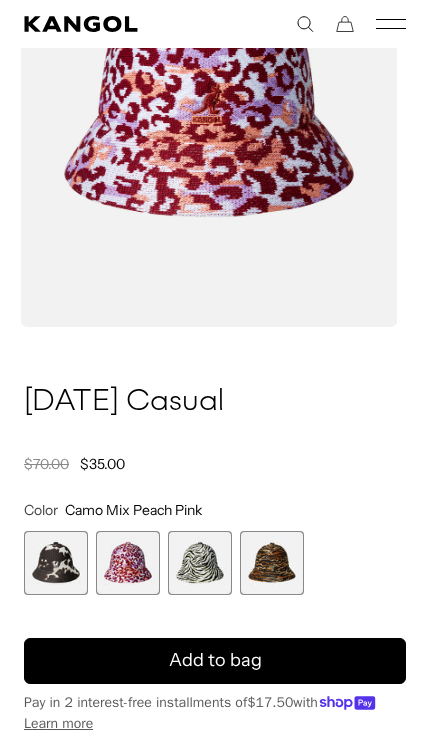 click at bounding box center [200, 563] 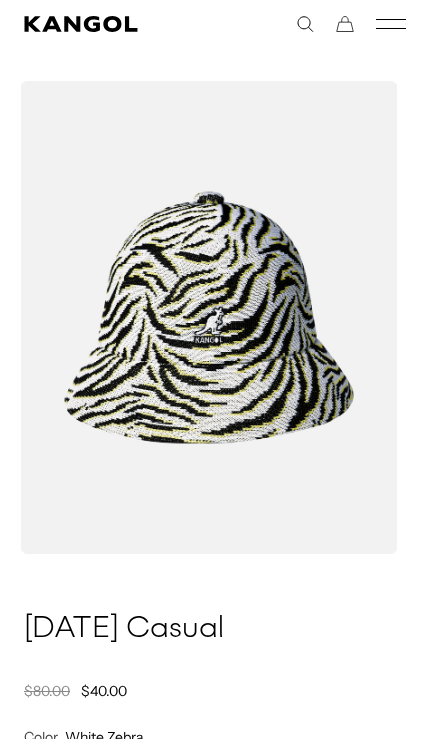 scroll, scrollTop: 95, scrollLeft: 0, axis: vertical 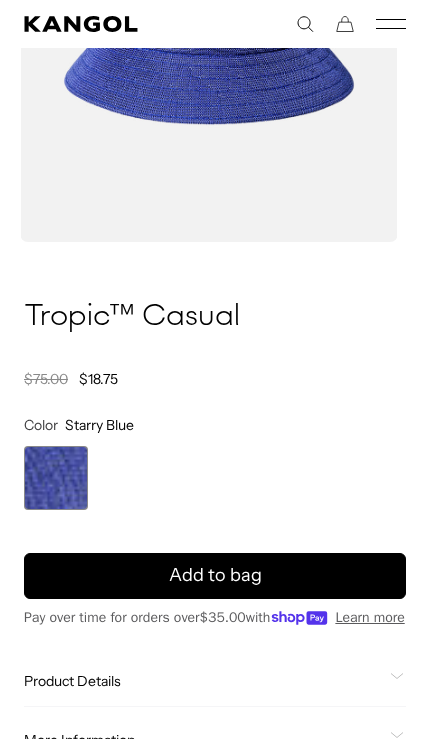 click on "Add to bag" at bounding box center [215, 576] 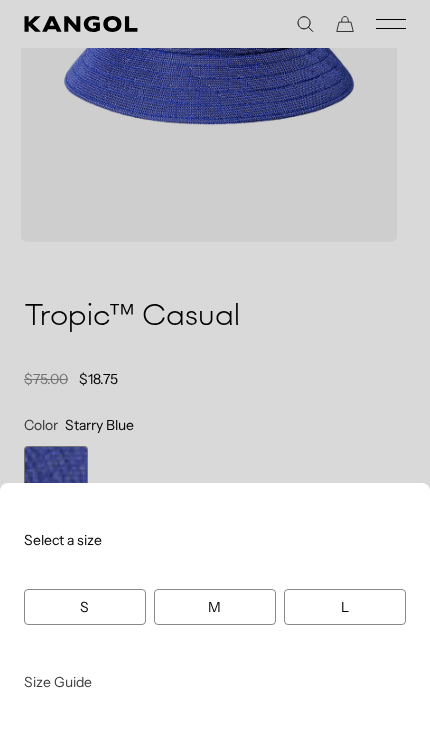 scroll, scrollTop: 0, scrollLeft: 382, axis: horizontal 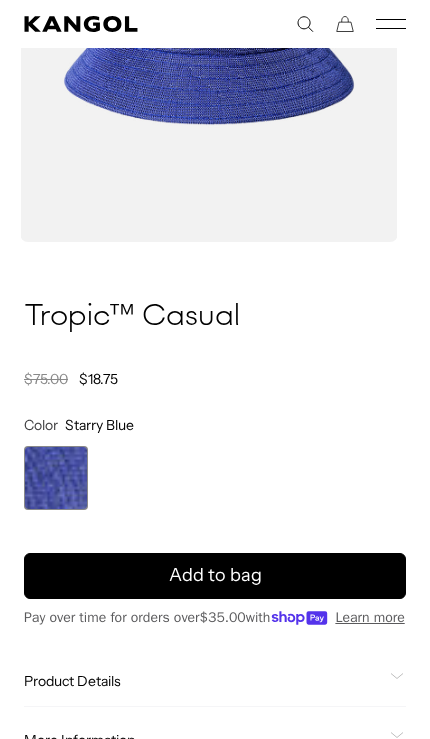 click on "Tropic™ Casual" at bounding box center (215, 318) 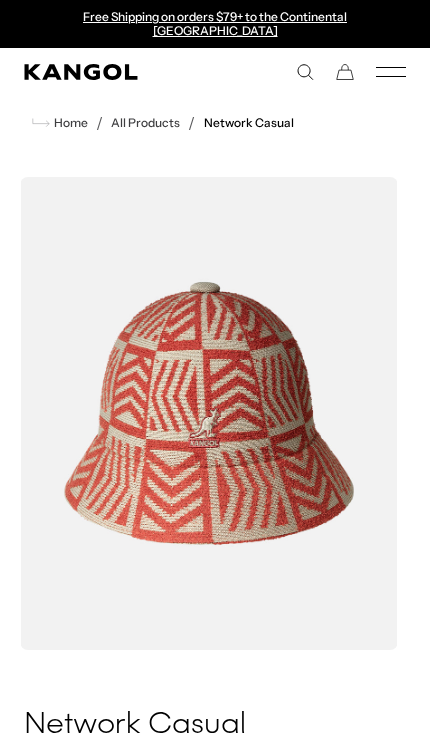 scroll, scrollTop: 0, scrollLeft: 0, axis: both 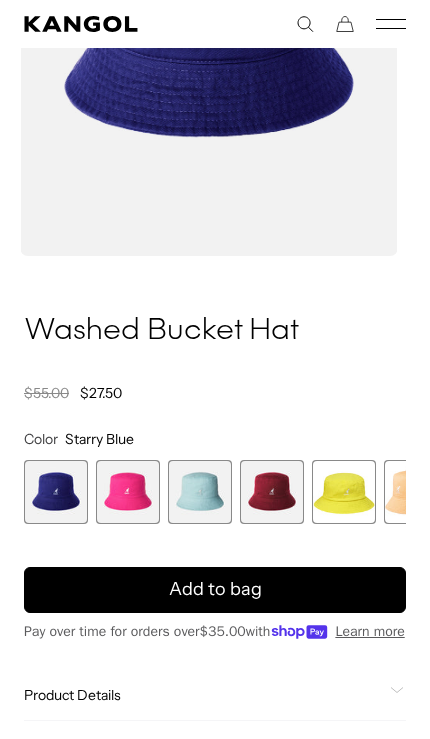 click at bounding box center [128, 492] 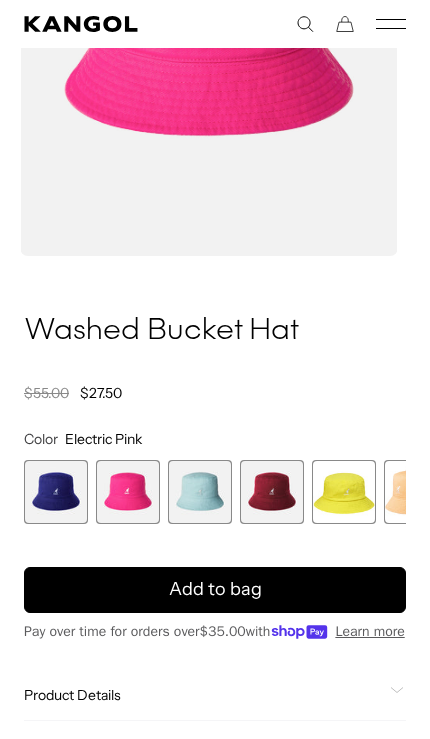 scroll, scrollTop: 0, scrollLeft: 382, axis: horizontal 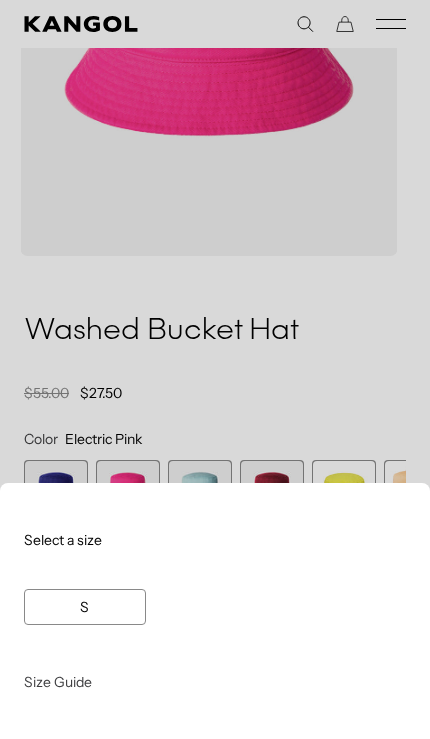 click at bounding box center [215, 369] 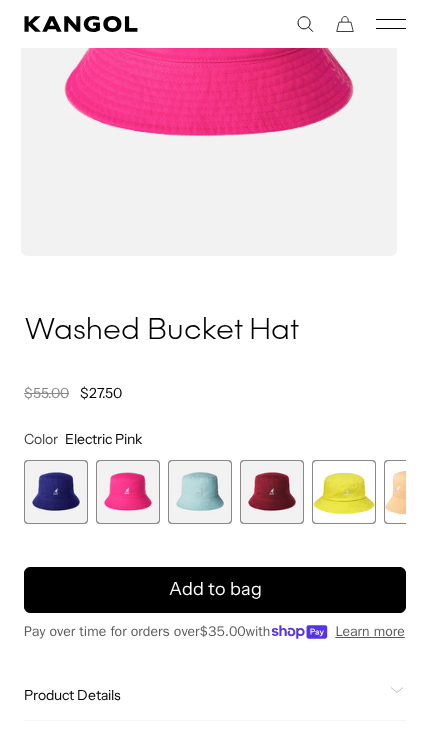click at bounding box center [344, 492] 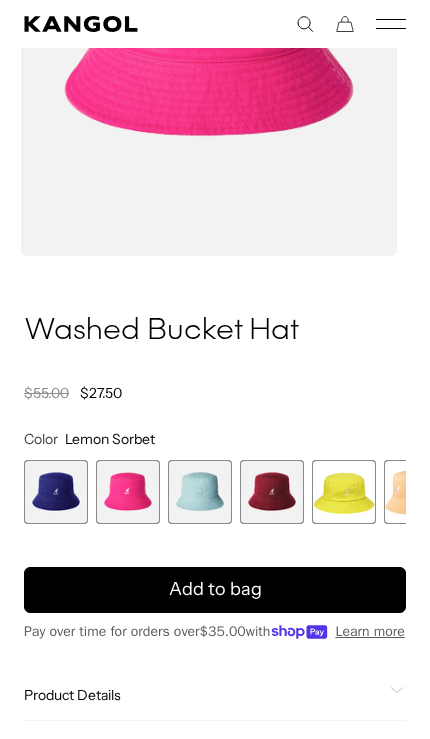 scroll, scrollTop: 0, scrollLeft: 0, axis: both 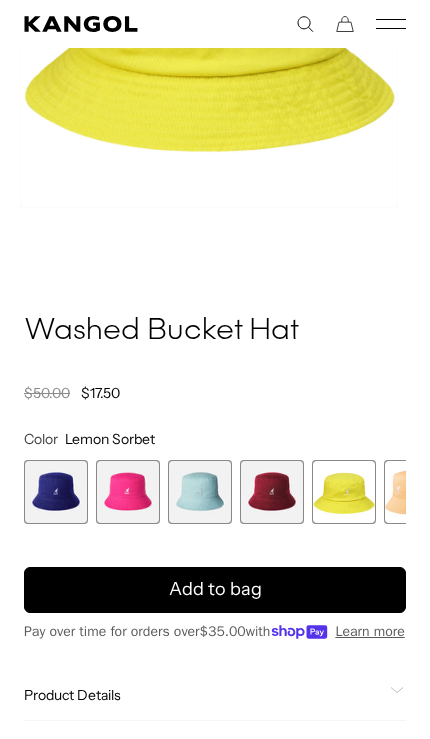 click on "Add to bag" at bounding box center (215, 590) 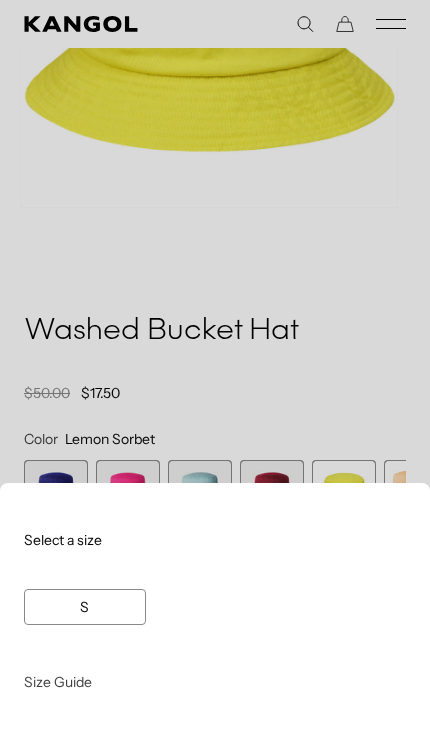click at bounding box center (215, 369) 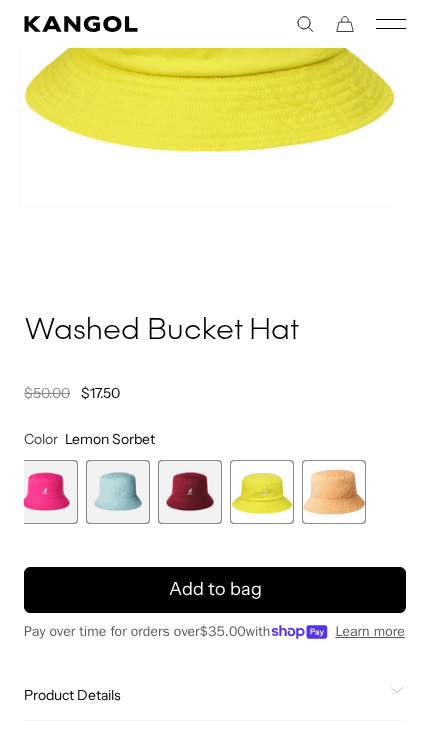 click at bounding box center [334, 492] 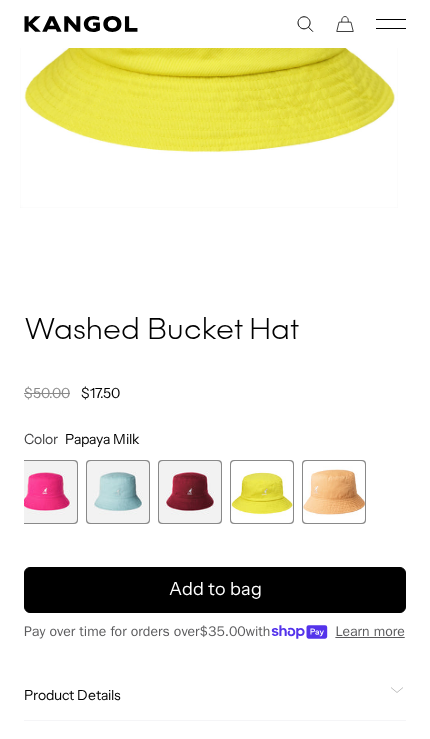 scroll, scrollTop: 0, scrollLeft: 382, axis: horizontal 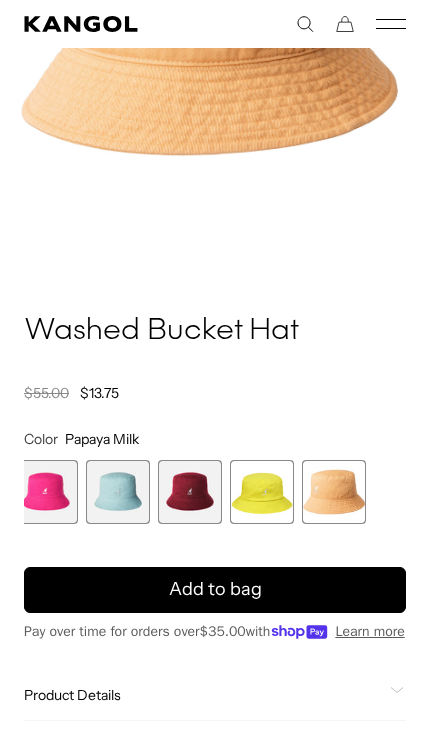 click on "Add to bag" at bounding box center [215, 590] 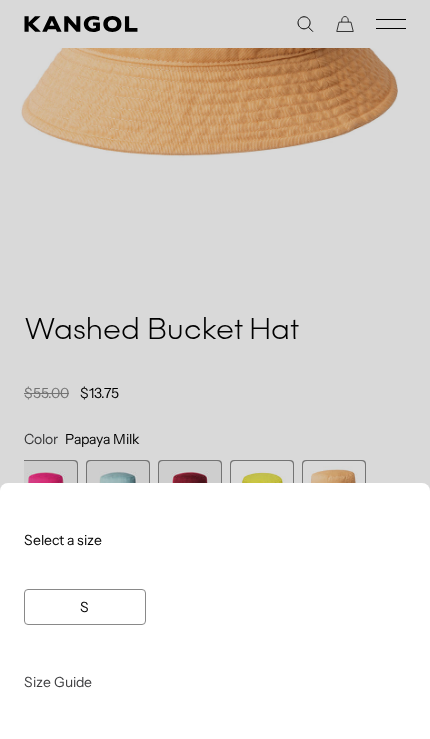 click at bounding box center [215, 369] 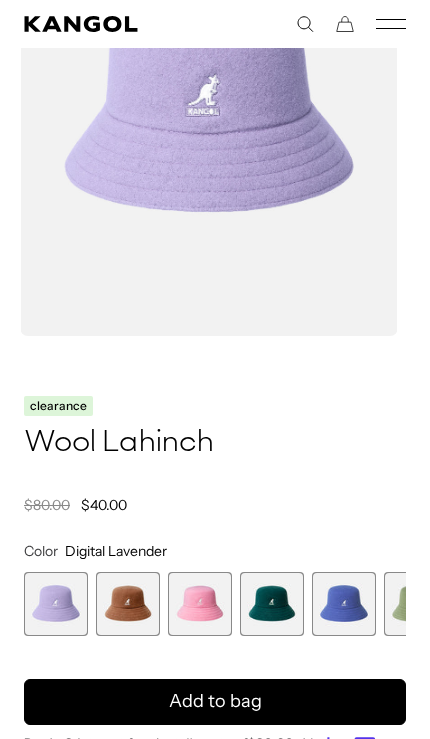 scroll, scrollTop: 404, scrollLeft: 0, axis: vertical 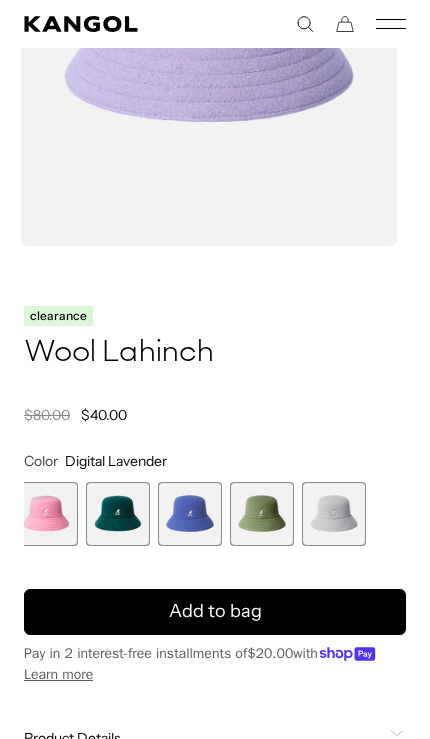 click at bounding box center [262, 514] 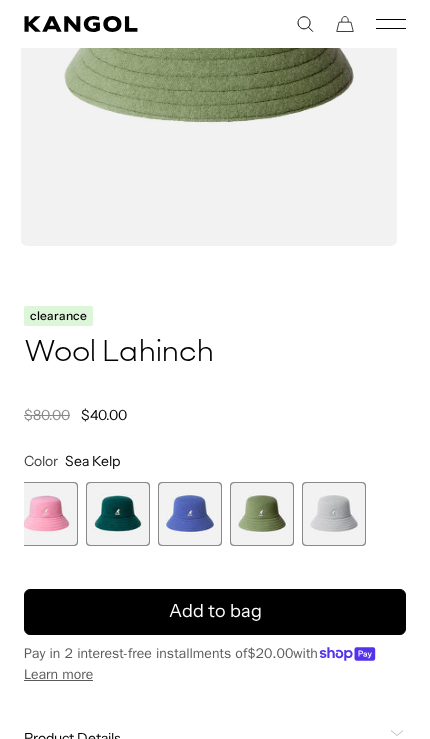 scroll, scrollTop: 0, scrollLeft: 0, axis: both 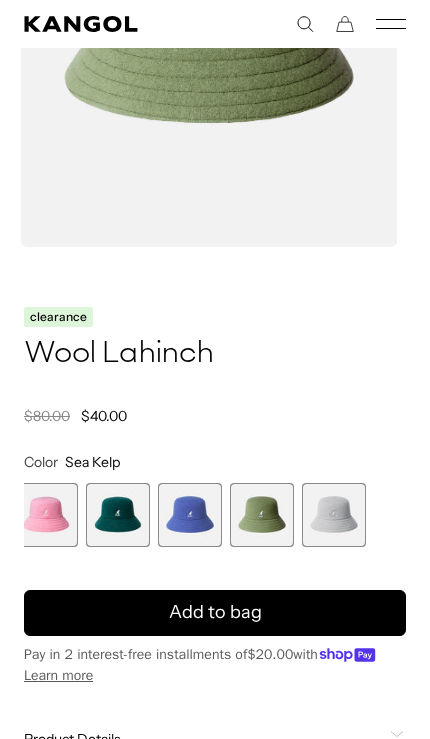 click on "Add to bag" at bounding box center [215, 613] 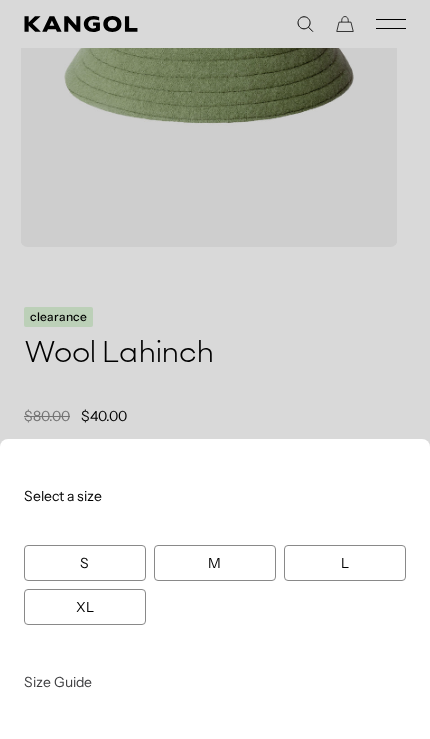 scroll, scrollTop: 0, scrollLeft: 382, axis: horizontal 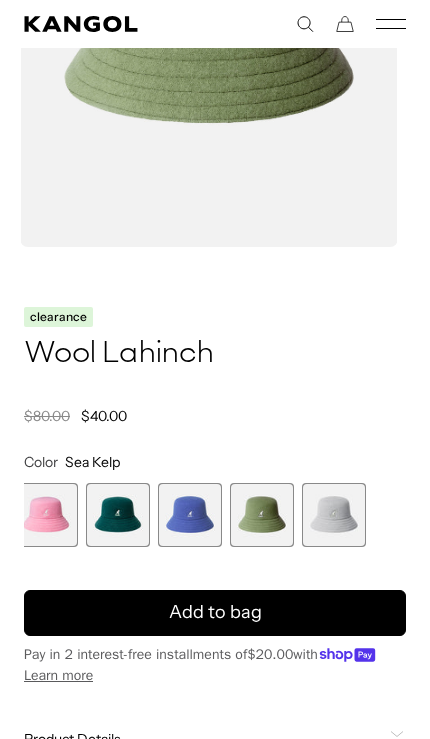 click at bounding box center (334, 515) 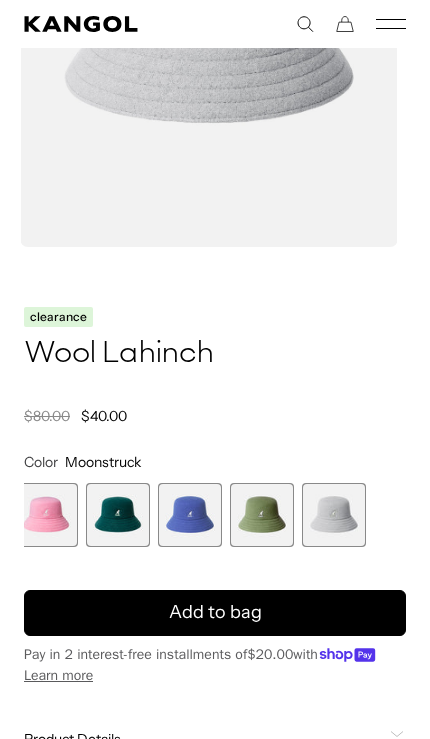 click on "Add to bag" at bounding box center (215, 613) 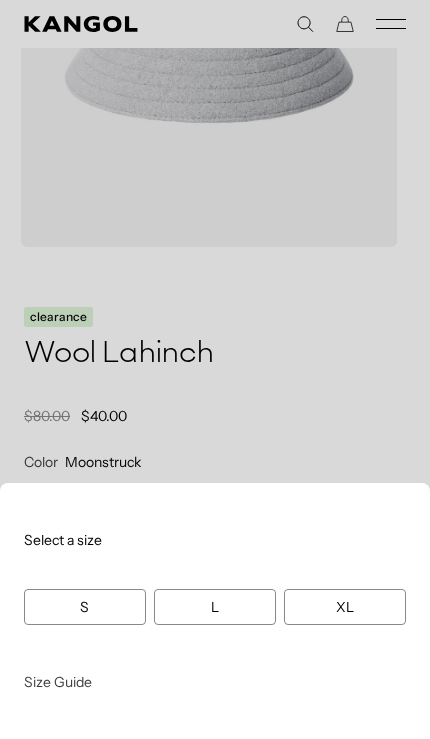 scroll, scrollTop: 0, scrollLeft: 0, axis: both 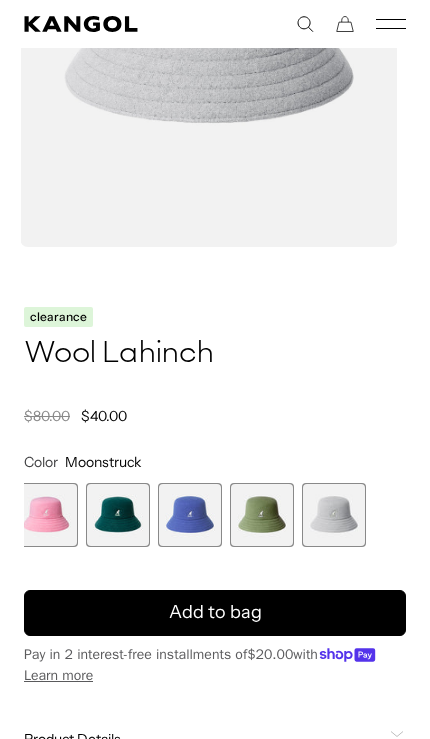 click on "clearance
Wool Lahinch
Regular price
$40.00
Regular price
$80.00
Sale price
$40.00" at bounding box center [215, 364] 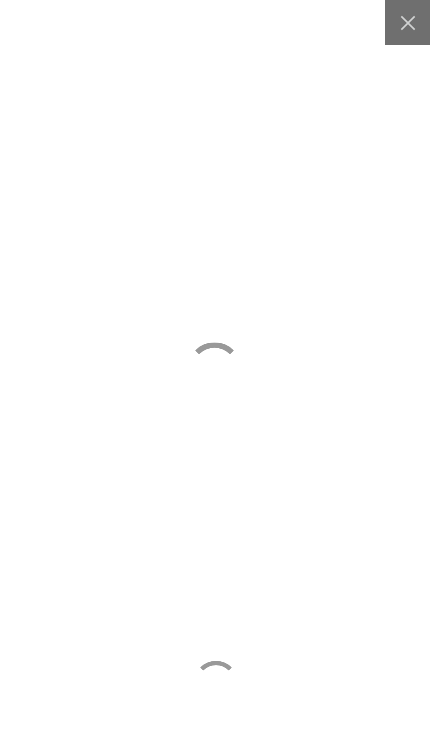 scroll, scrollTop: 0, scrollLeft: 0, axis: both 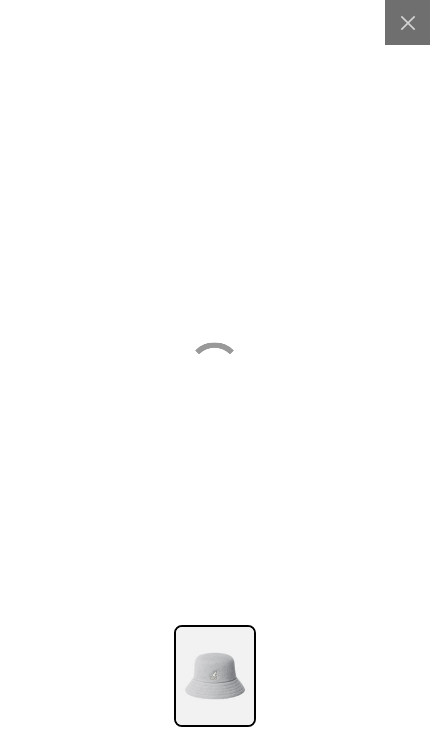 click 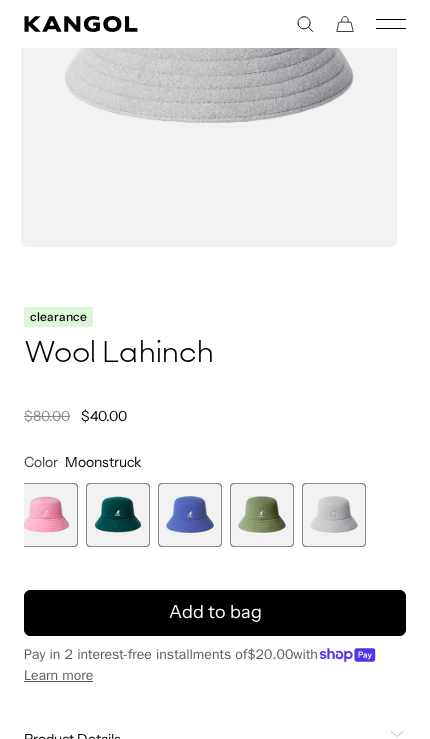 scroll, scrollTop: 0, scrollLeft: 382, axis: horizontal 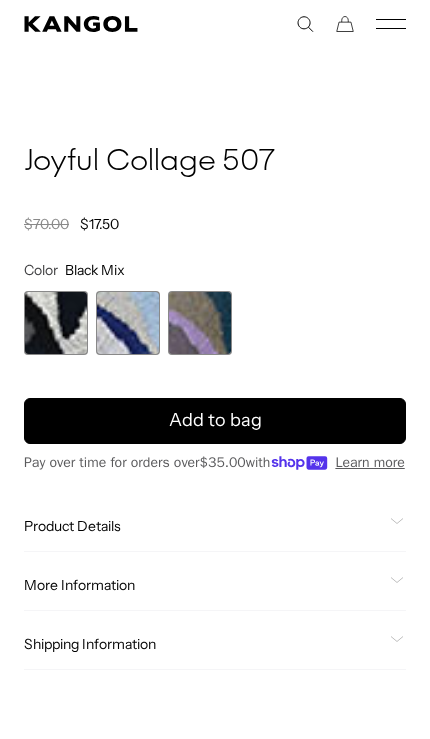 click at bounding box center [56, 323] 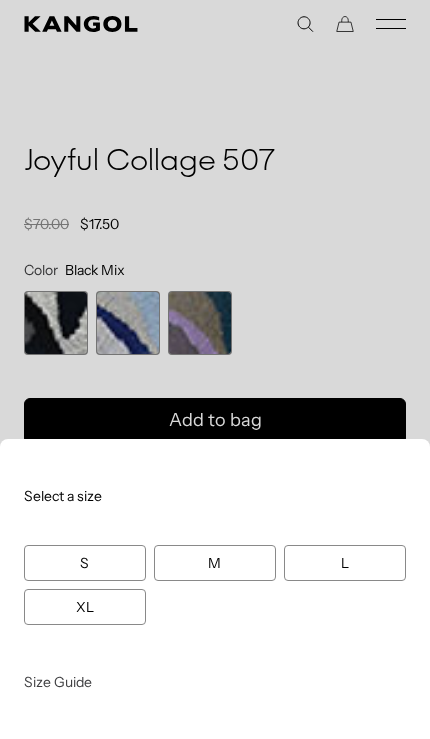 click at bounding box center (215, 369) 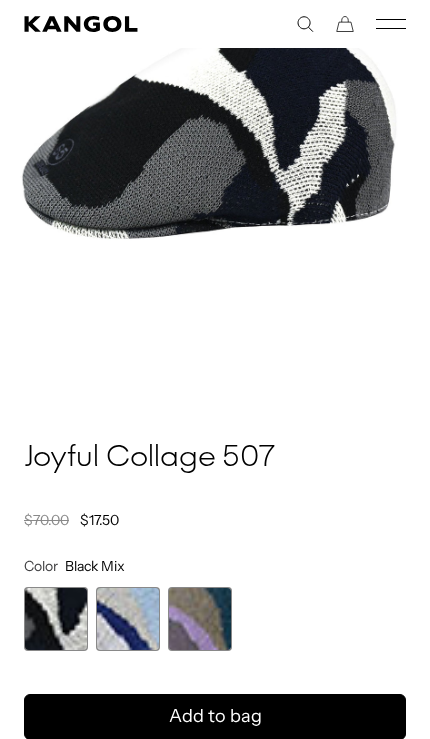 scroll, scrollTop: 150, scrollLeft: 0, axis: vertical 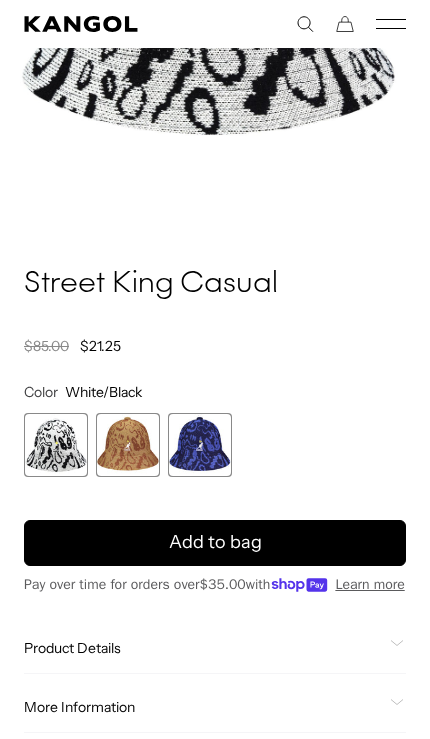 click on "Add to bag" at bounding box center (215, 542) 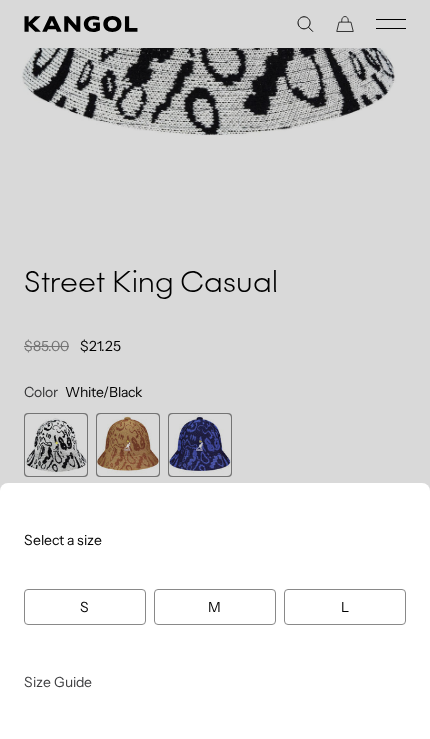 click at bounding box center (215, 369) 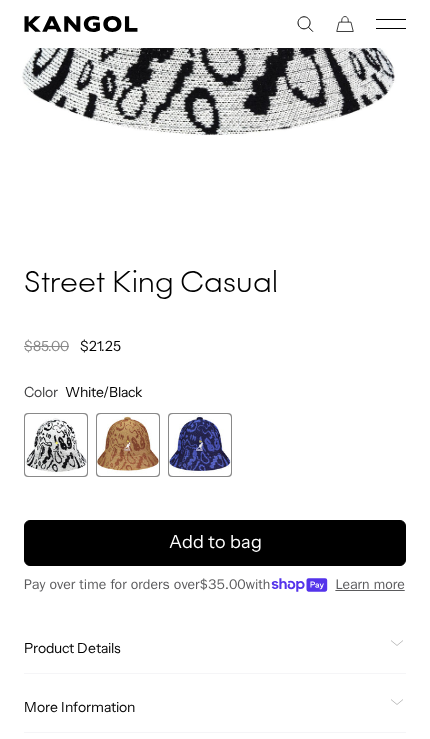 click at bounding box center (200, 445) 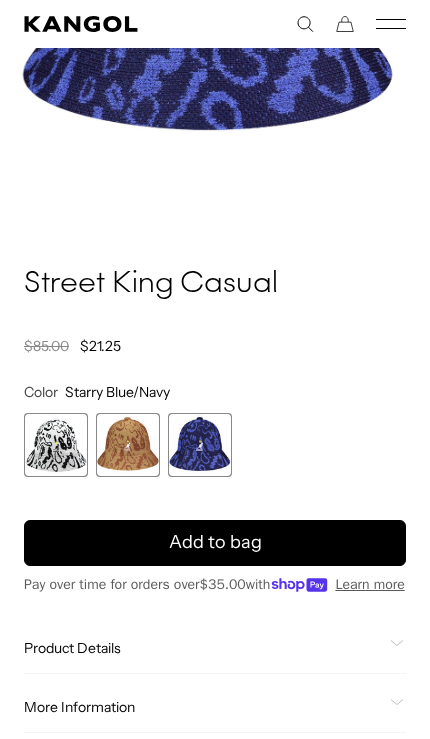 scroll, scrollTop: 0, scrollLeft: 382, axis: horizontal 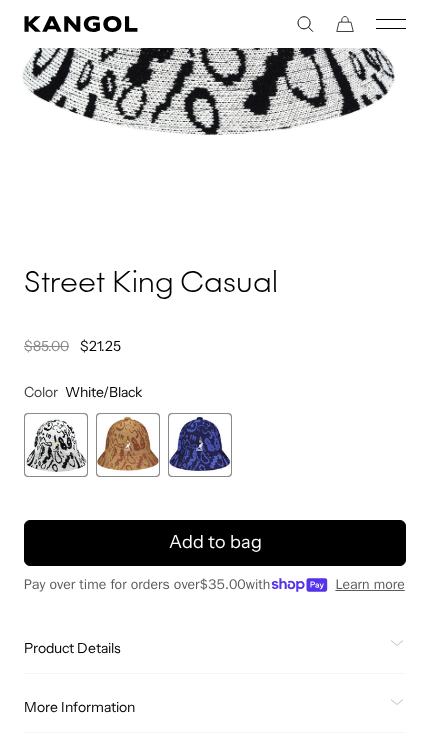 click on "Home
/
All Products
/
Street King Casual
Street King Casual
Regular price
$21.25
Regular price
$85.00
Sale price
$21.25
Color
White/Black
Previous
Next
White/Black
Variant sold out or unavailable
Mahogany/Tan
Variant sold out or unavailable" at bounding box center [215, 528] 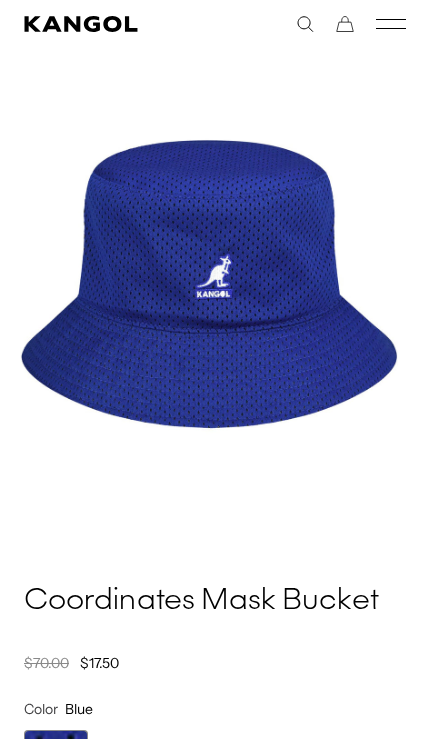 scroll, scrollTop: 124, scrollLeft: 0, axis: vertical 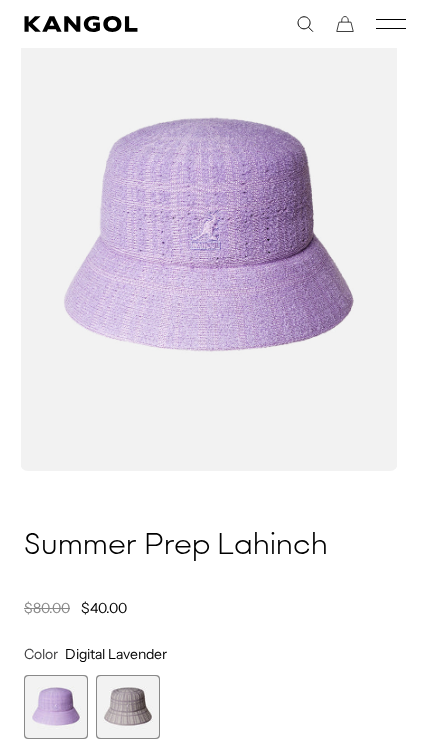 click at bounding box center [128, 707] 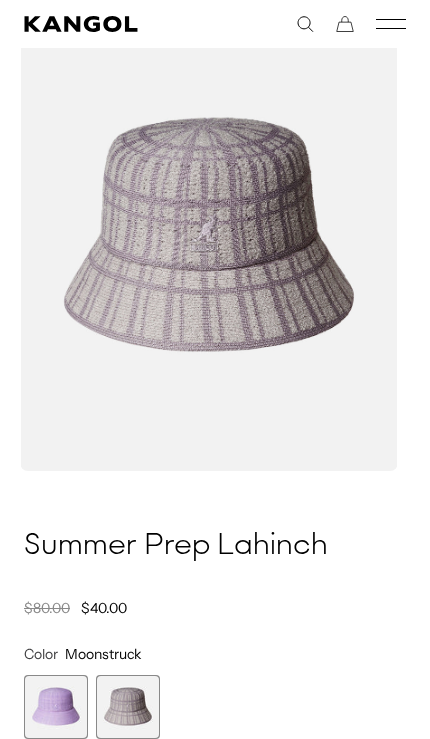 scroll, scrollTop: 0, scrollLeft: 0, axis: both 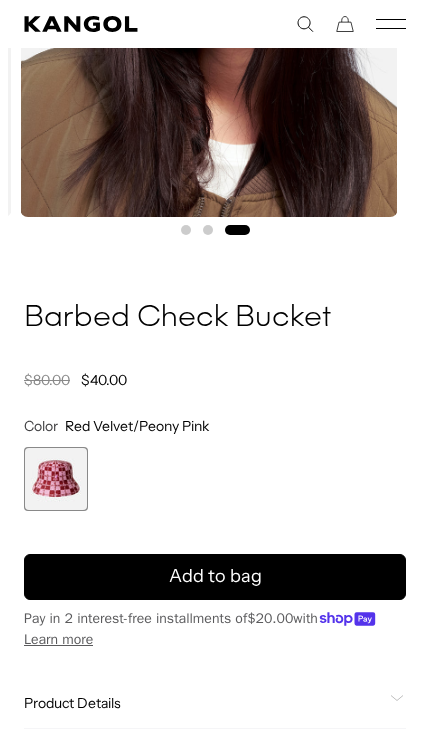 click on "Add to bag" at bounding box center [215, 577] 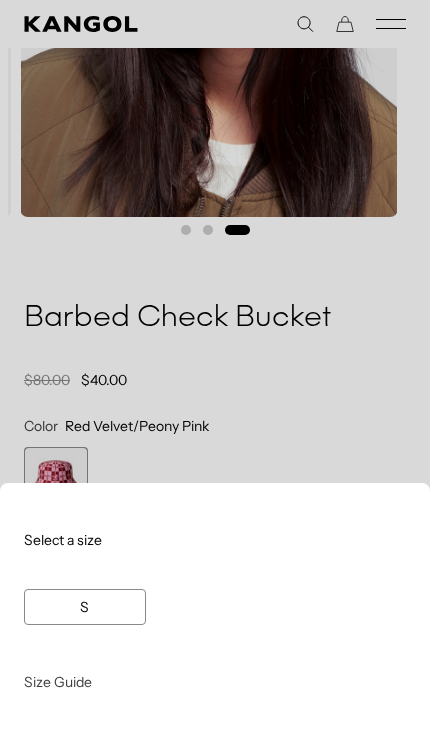 click at bounding box center [215, 369] 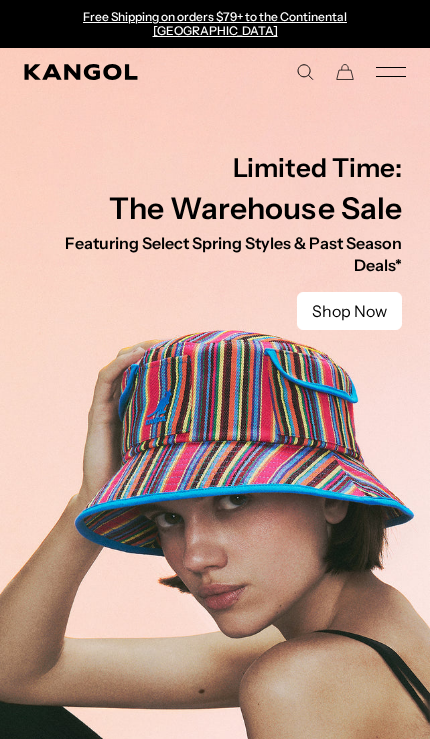 scroll, scrollTop: 0, scrollLeft: 0, axis: both 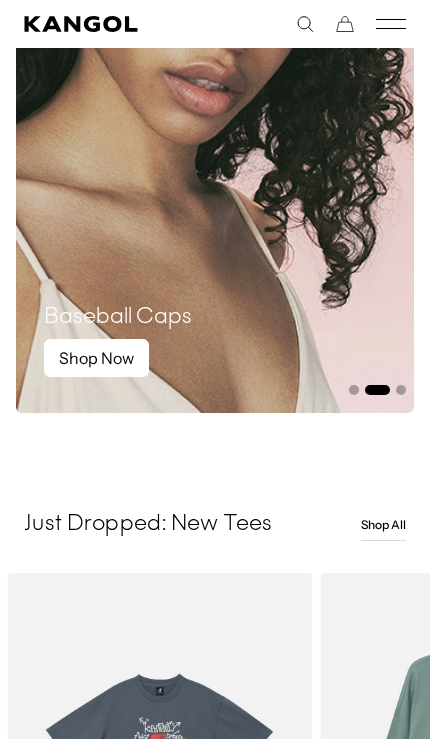 click on "Shop Now" at bounding box center [96, 358] 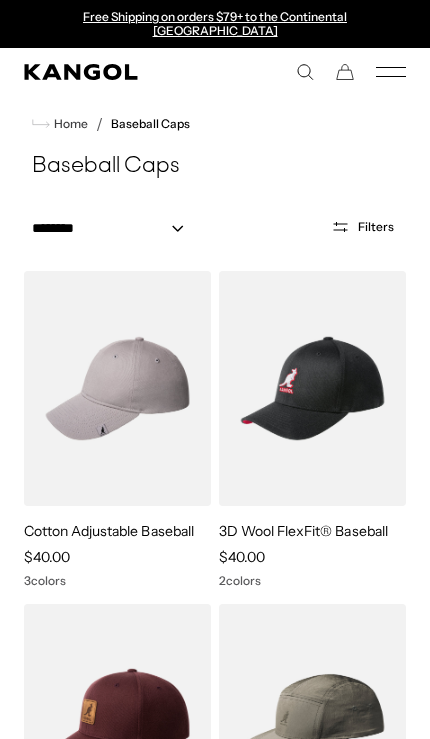 scroll, scrollTop: 0, scrollLeft: 0, axis: both 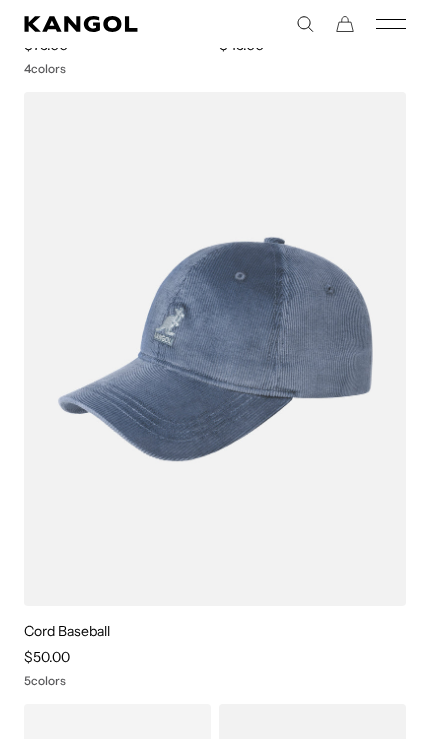 click 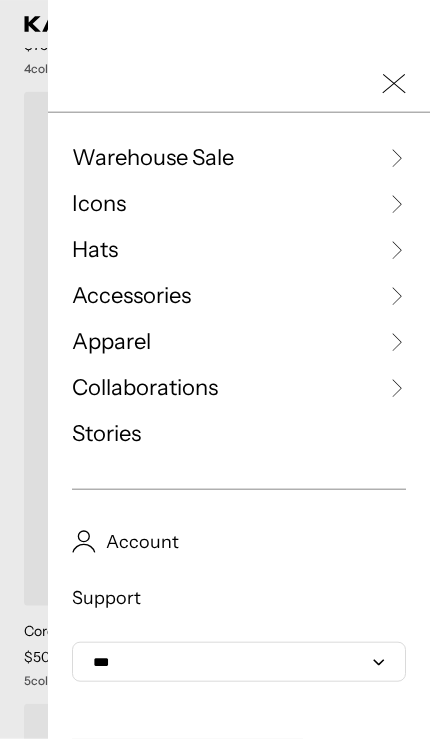 click on "Accessories" at bounding box center (239, 296) 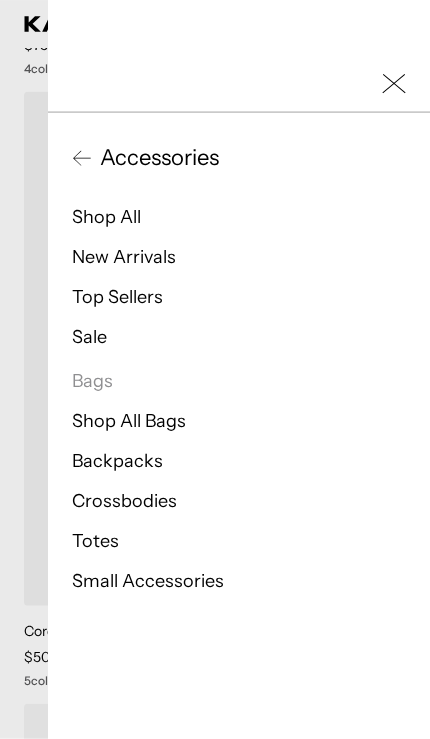 click on "Shop All" at bounding box center [106, 217] 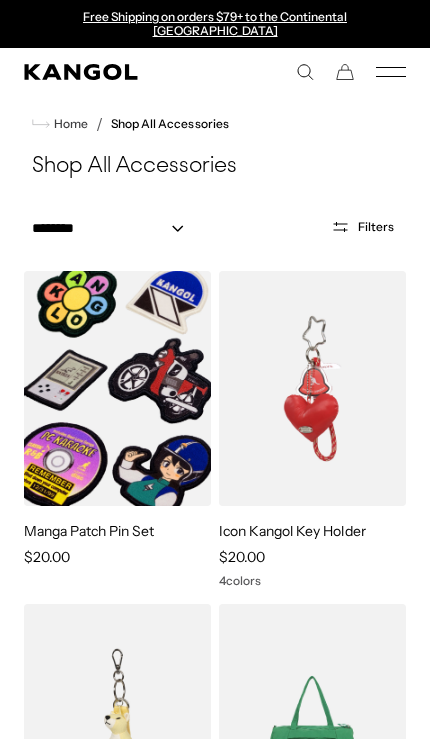 scroll, scrollTop: 0, scrollLeft: 0, axis: both 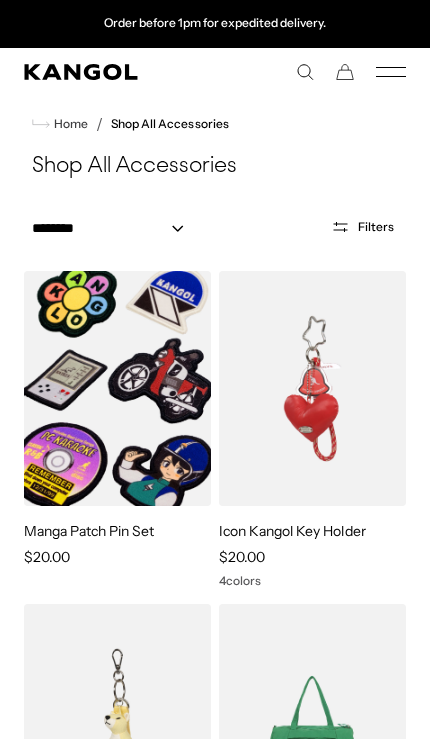 click 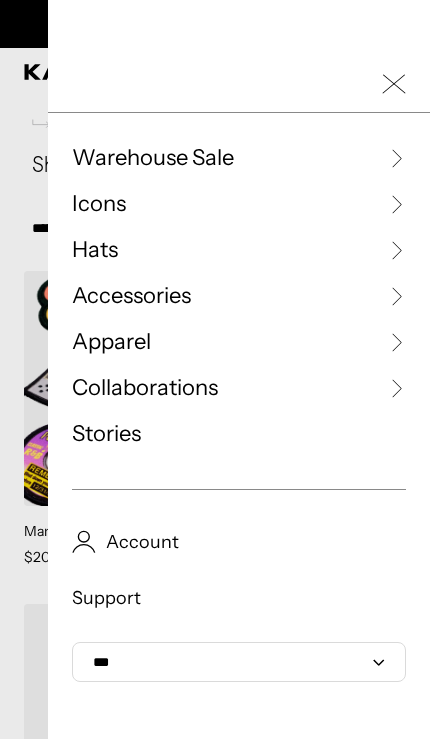 click on "Warehouse Sale" at bounding box center (239, 158) 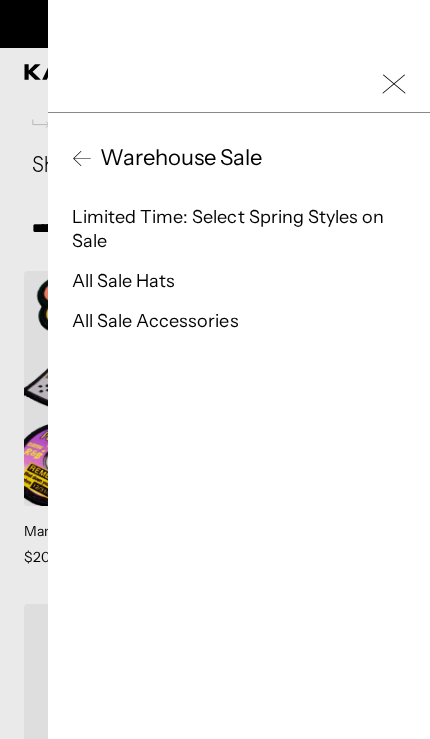 click on "All Sale Hats" at bounding box center [123, 281] 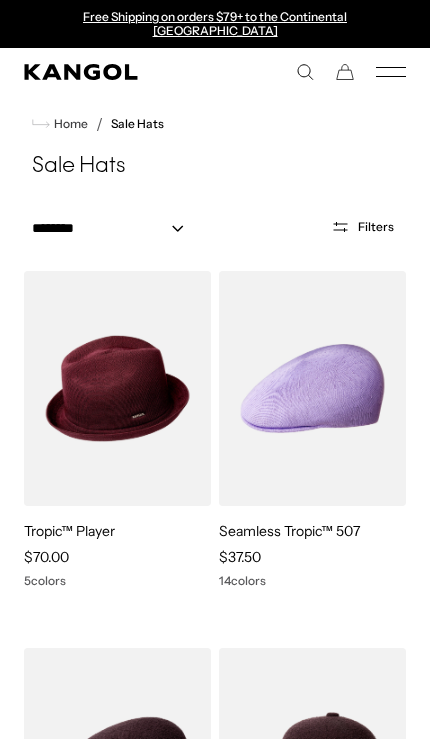 scroll, scrollTop: 0, scrollLeft: 0, axis: both 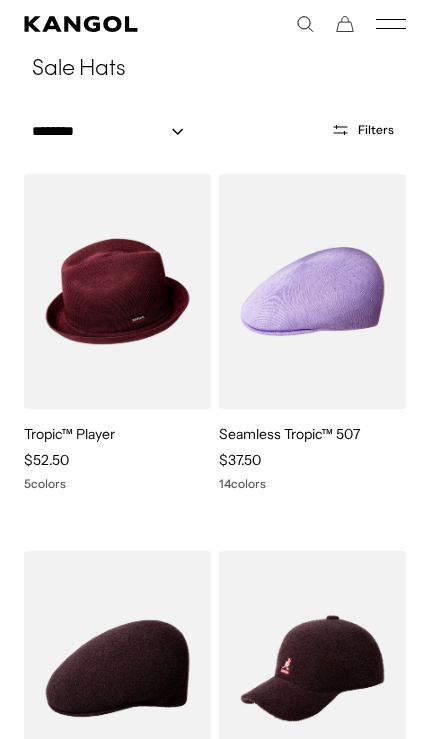 click on "Seamless Tropic™ 507" at bounding box center (289, 434) 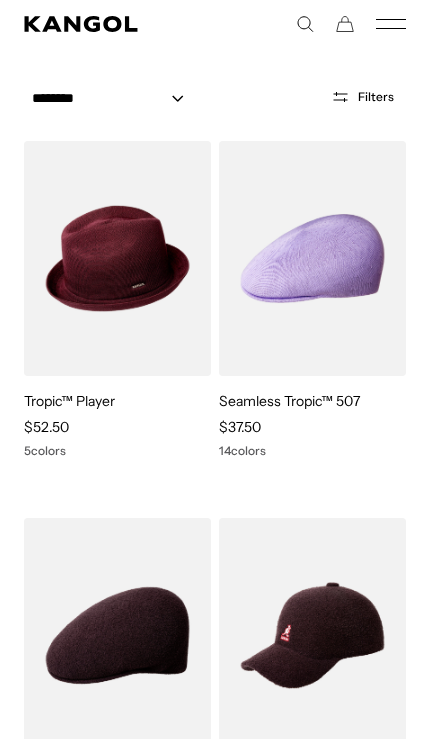 scroll, scrollTop: 0, scrollLeft: 382, axis: horizontal 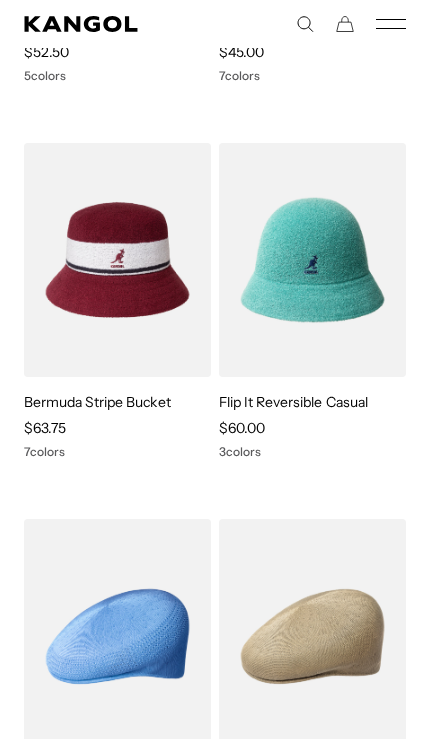 click on "Bermuda Stripe Bucket" at bounding box center (97, 402) 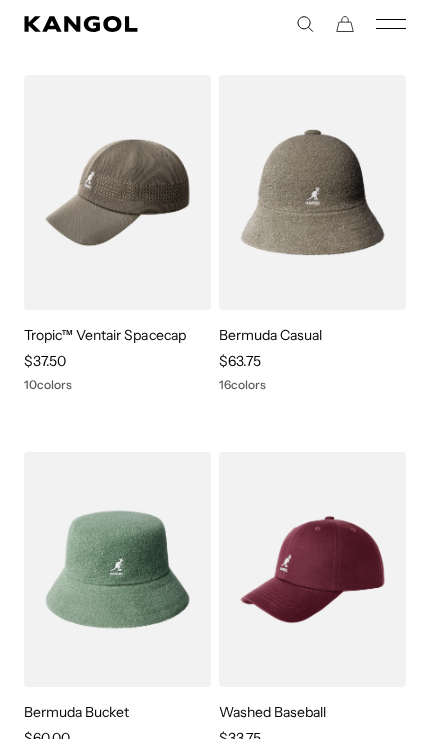 scroll, scrollTop: 1849, scrollLeft: 0, axis: vertical 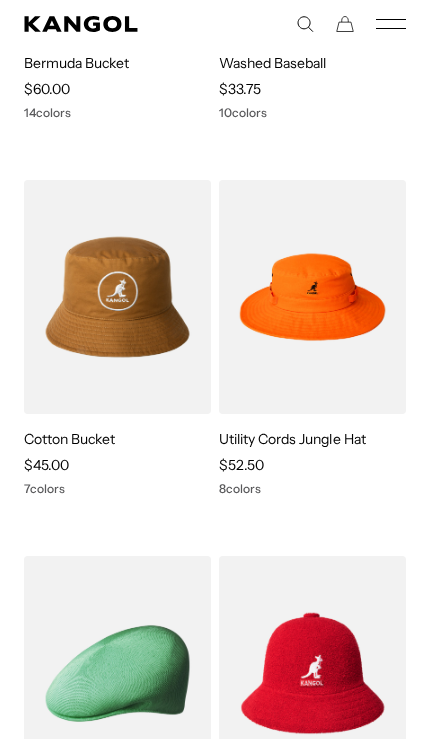 click on "Utility Cords Jungle Hat" at bounding box center (292, 439) 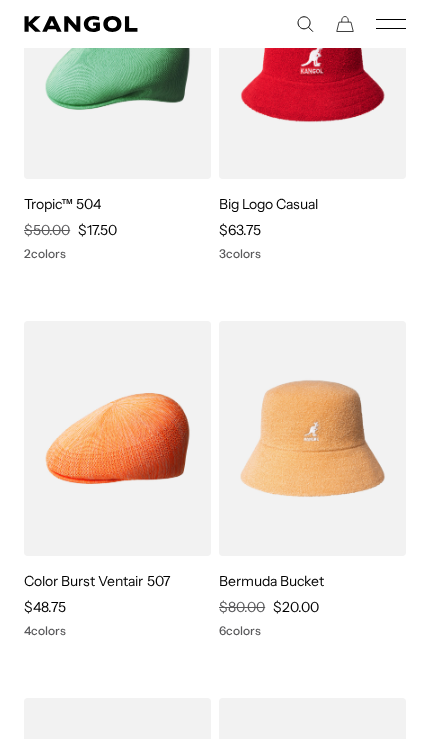 scroll, scrollTop: 2965, scrollLeft: 0, axis: vertical 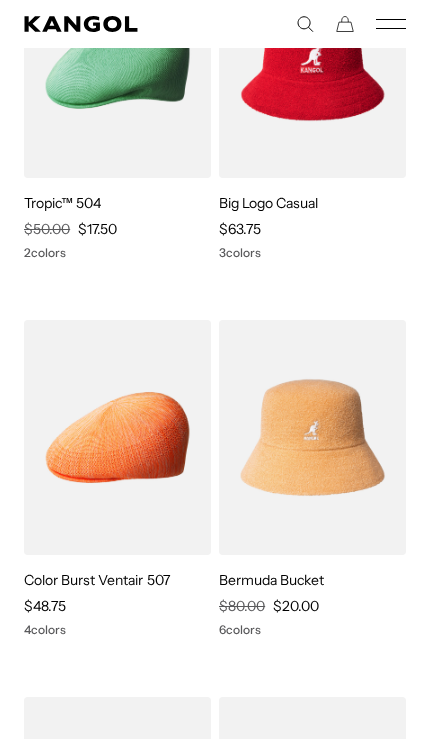 click on "Bermuda Bucket" at bounding box center (271, 580) 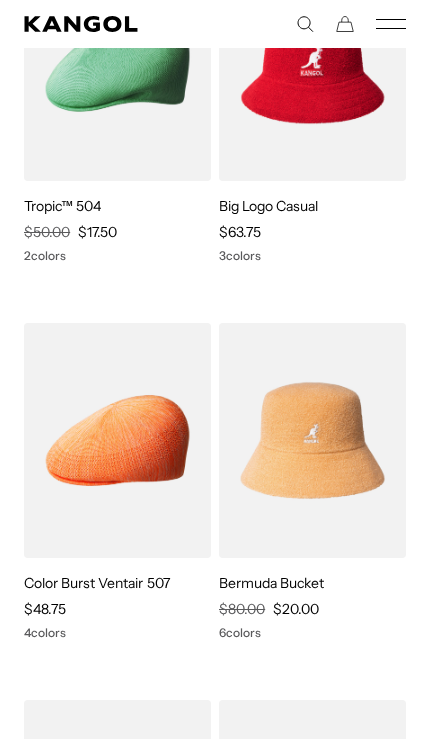 scroll, scrollTop: 0, scrollLeft: 0, axis: both 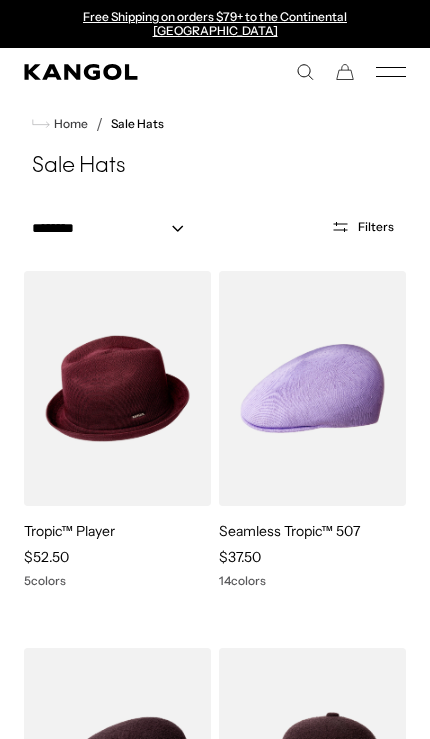 click 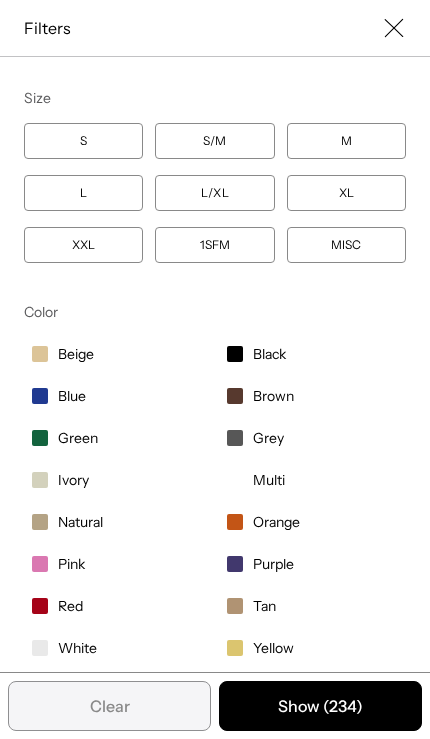 scroll, scrollTop: 0, scrollLeft: 382, axis: horizontal 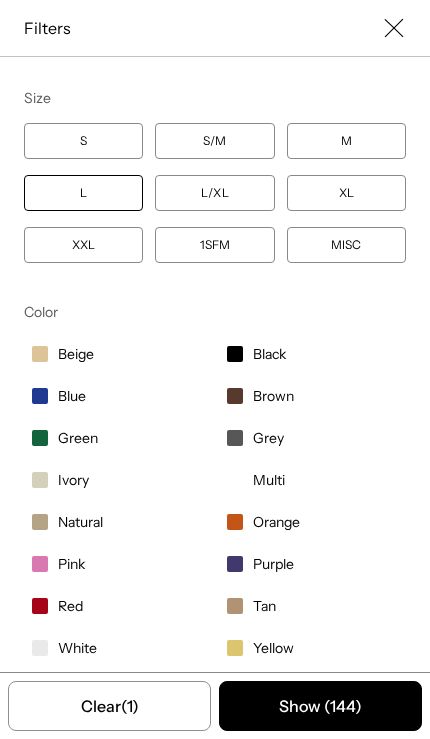 click on "L" at bounding box center [83, 193] 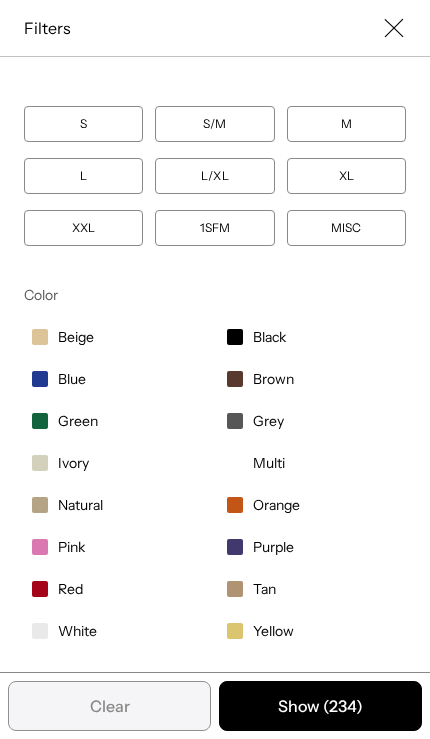 scroll, scrollTop: 94, scrollLeft: 0, axis: vertical 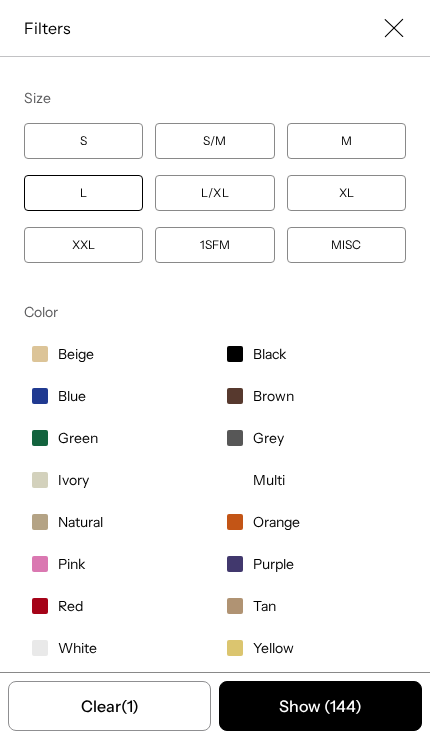 click on "L" at bounding box center [83, 193] 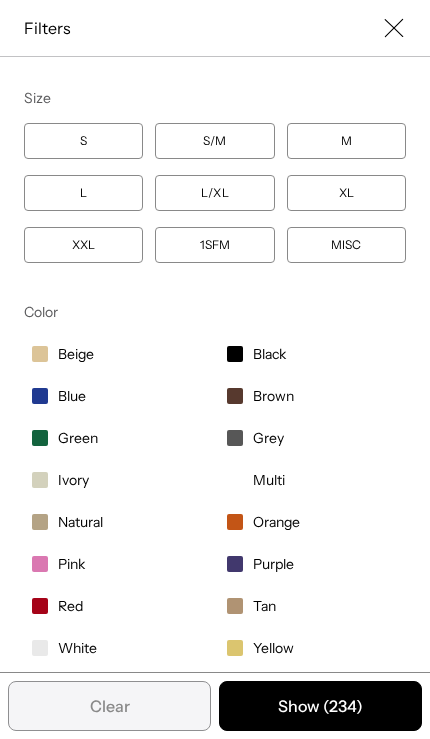 scroll, scrollTop: 40, scrollLeft: 0, axis: vertical 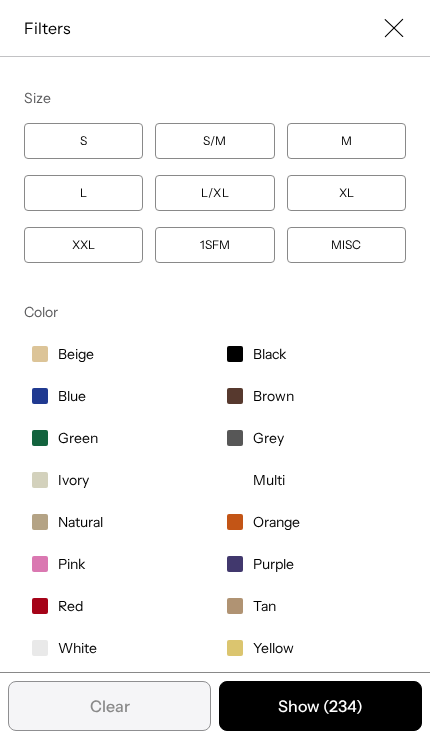 click on "Show ( 234 )" at bounding box center [320, 706] 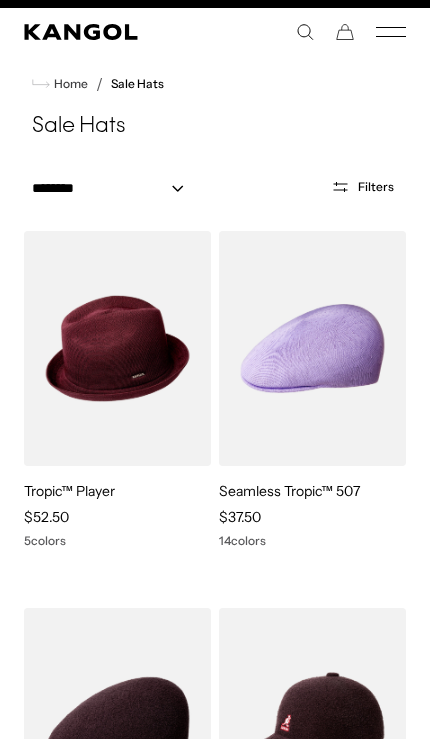 scroll, scrollTop: 0, scrollLeft: 382, axis: horizontal 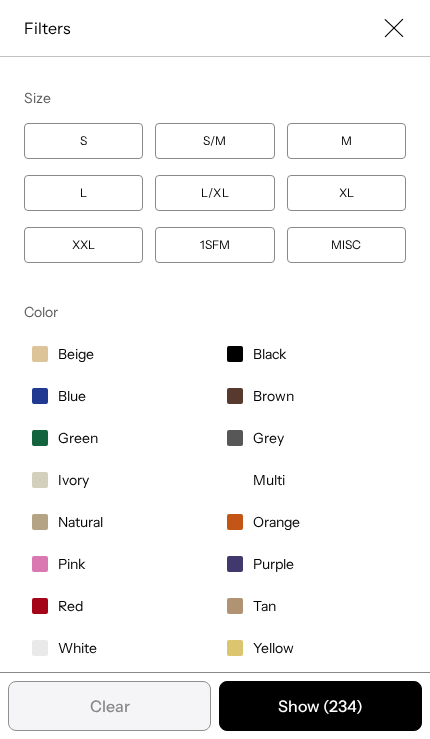 click on "L" at bounding box center (83, 193) 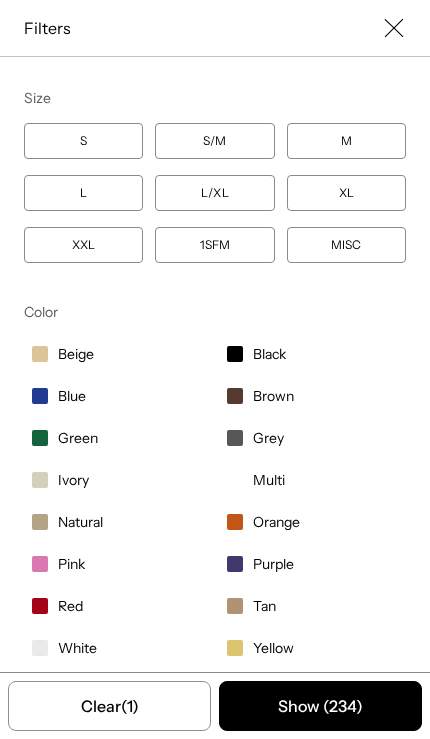 scroll, scrollTop: 0, scrollLeft: 0, axis: both 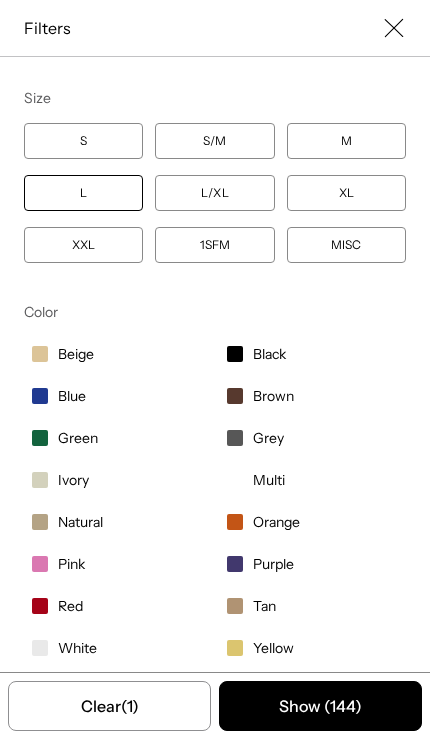 click on "Show ( 144 )" at bounding box center [320, 706] 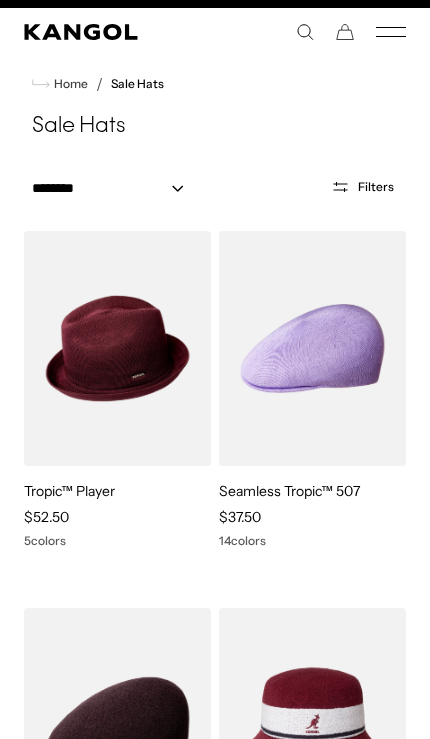 scroll, scrollTop: 0, scrollLeft: 382, axis: horizontal 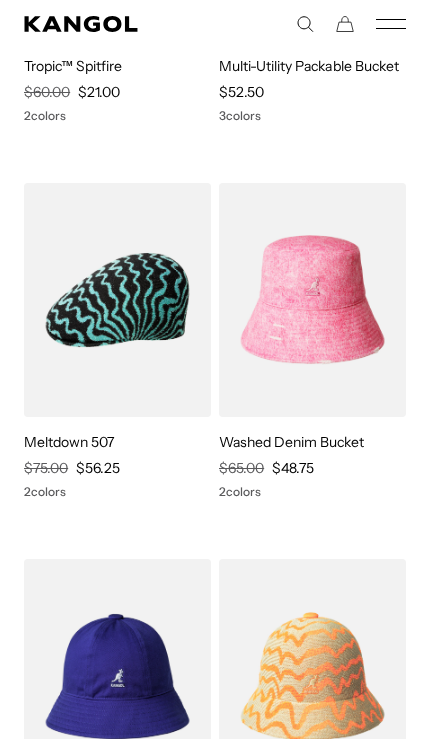 click at bounding box center [0, 0] 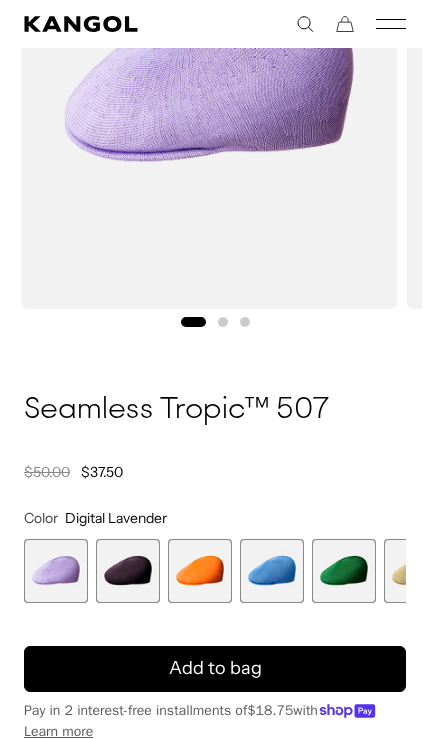 scroll, scrollTop: 352, scrollLeft: 0, axis: vertical 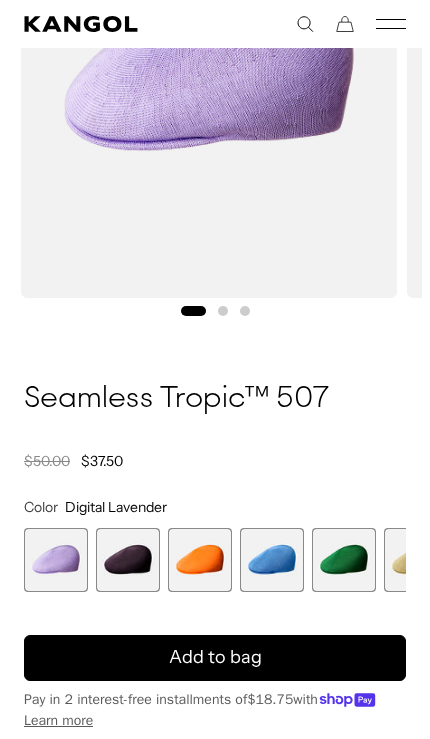 click at bounding box center (128, 560) 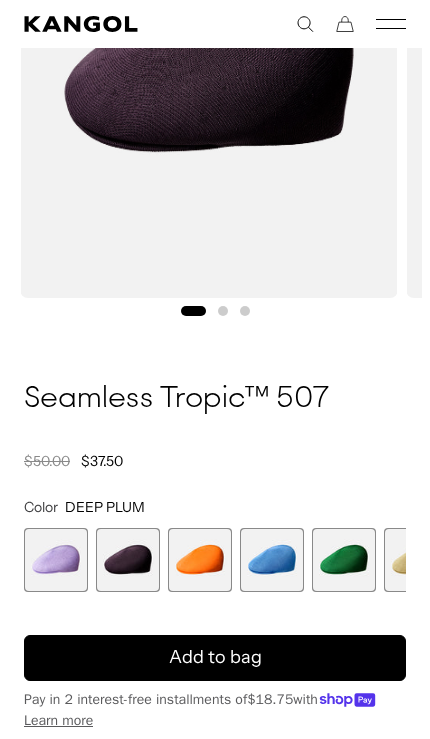 scroll, scrollTop: 0, scrollLeft: 0, axis: both 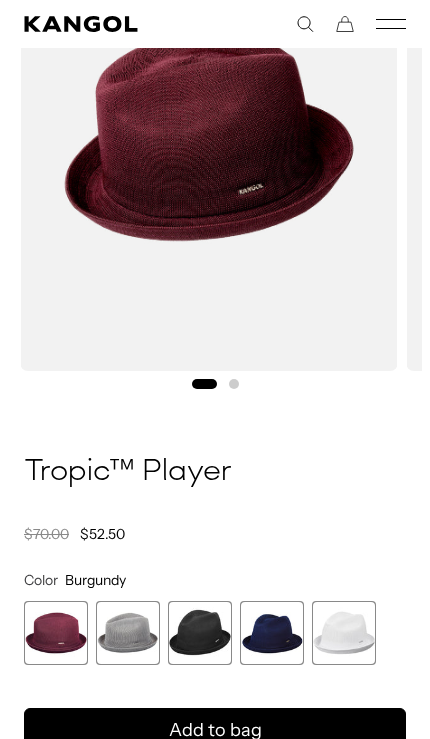click at bounding box center (56, 633) 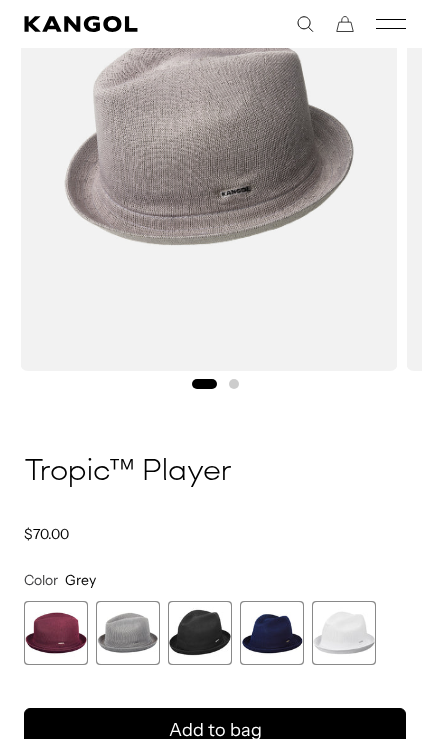 click at bounding box center (200, 633) 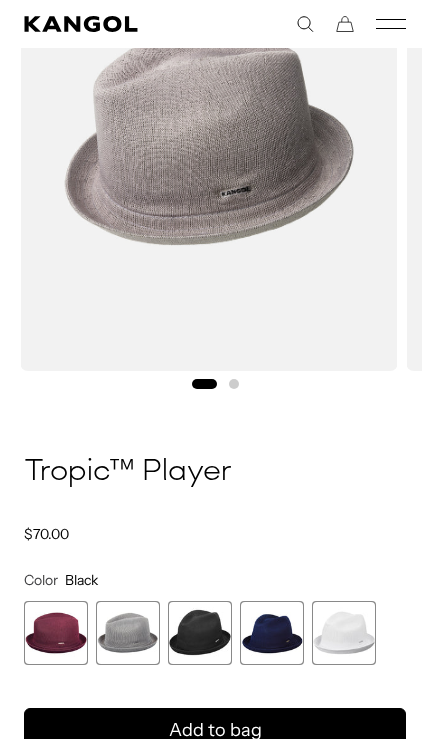 scroll, scrollTop: 0, scrollLeft: 382, axis: horizontal 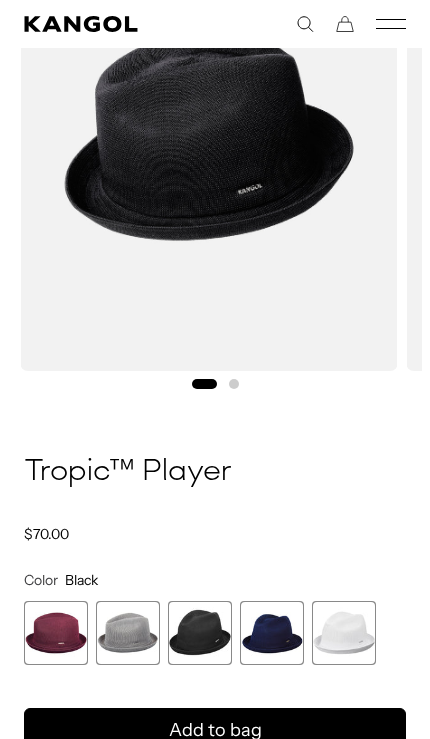 click at bounding box center [272, 633] 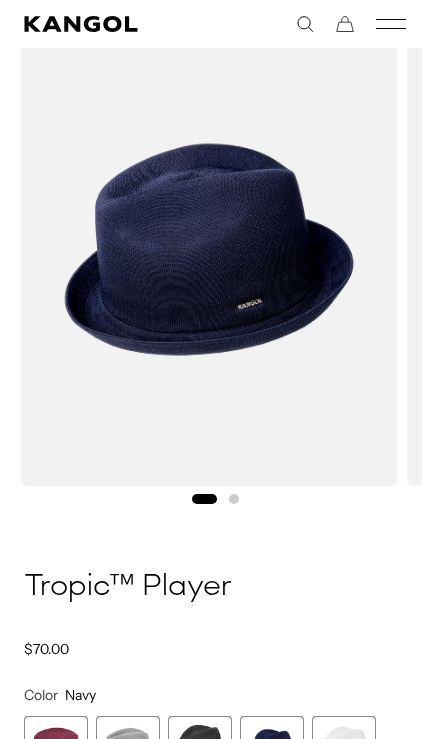 scroll, scrollTop: 0, scrollLeft: 0, axis: both 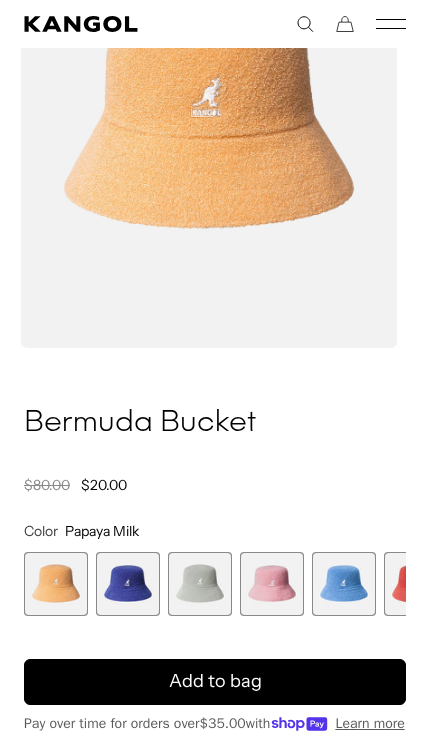 click at bounding box center (128, 584) 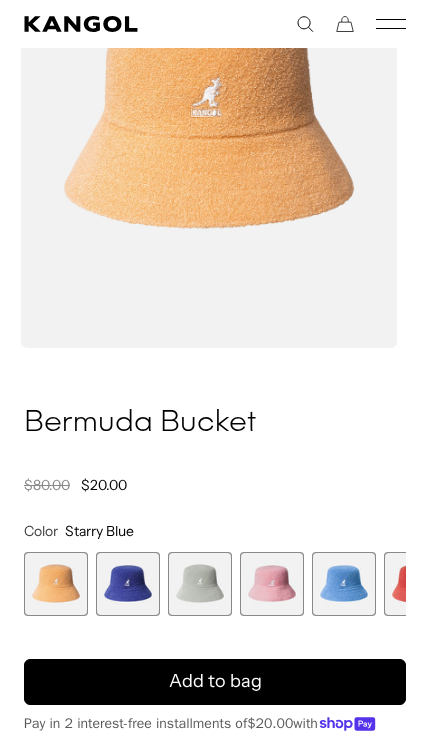 scroll, scrollTop: 0, scrollLeft: 382, axis: horizontal 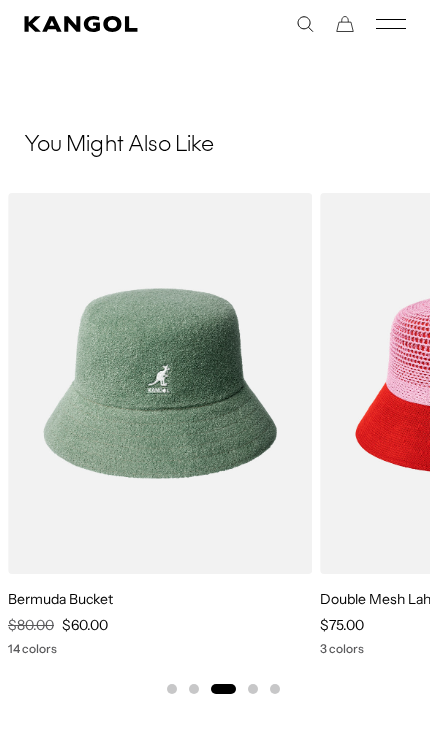 click on "Bermuda Bucket" at bounding box center (160, 599) 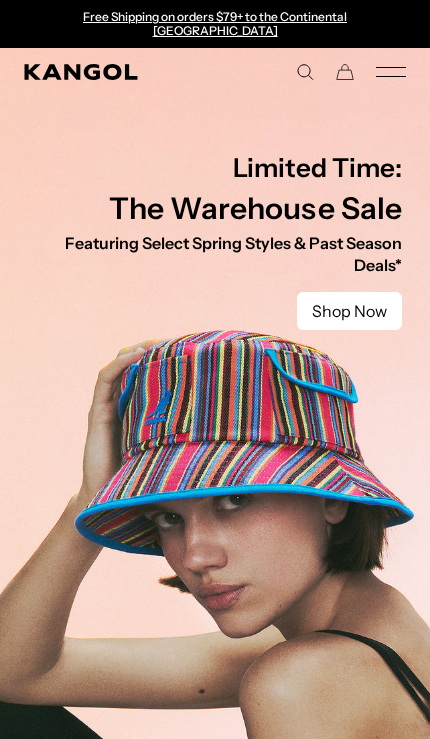 scroll, scrollTop: 0, scrollLeft: 0, axis: both 